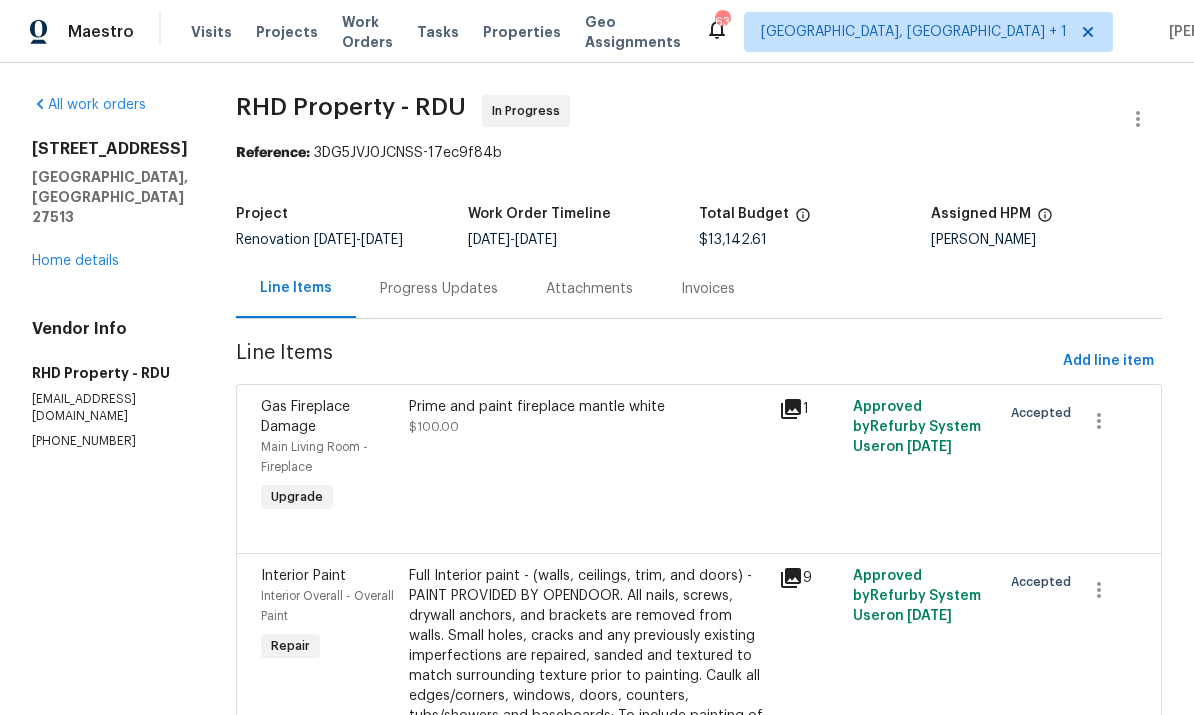 scroll, scrollTop: 0, scrollLeft: 0, axis: both 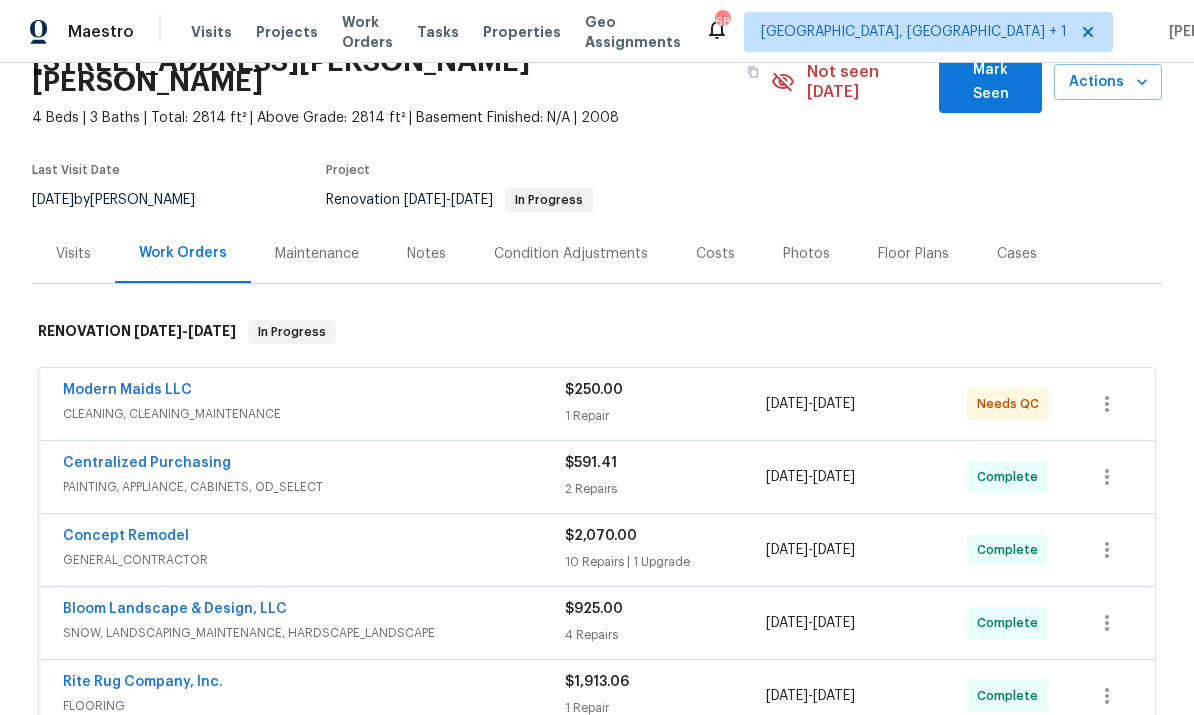 click on "CLEANING, CLEANING_MAINTENANCE" at bounding box center [314, 414] 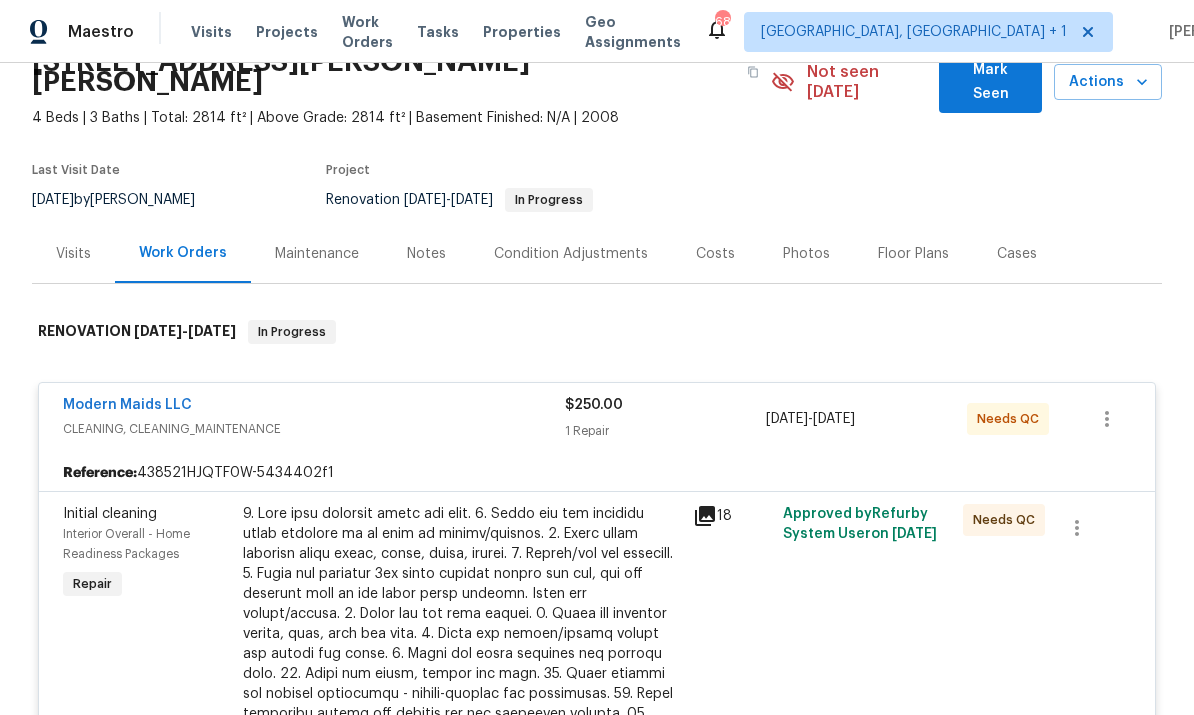 click on "Modern Maids LLC" at bounding box center (127, 405) 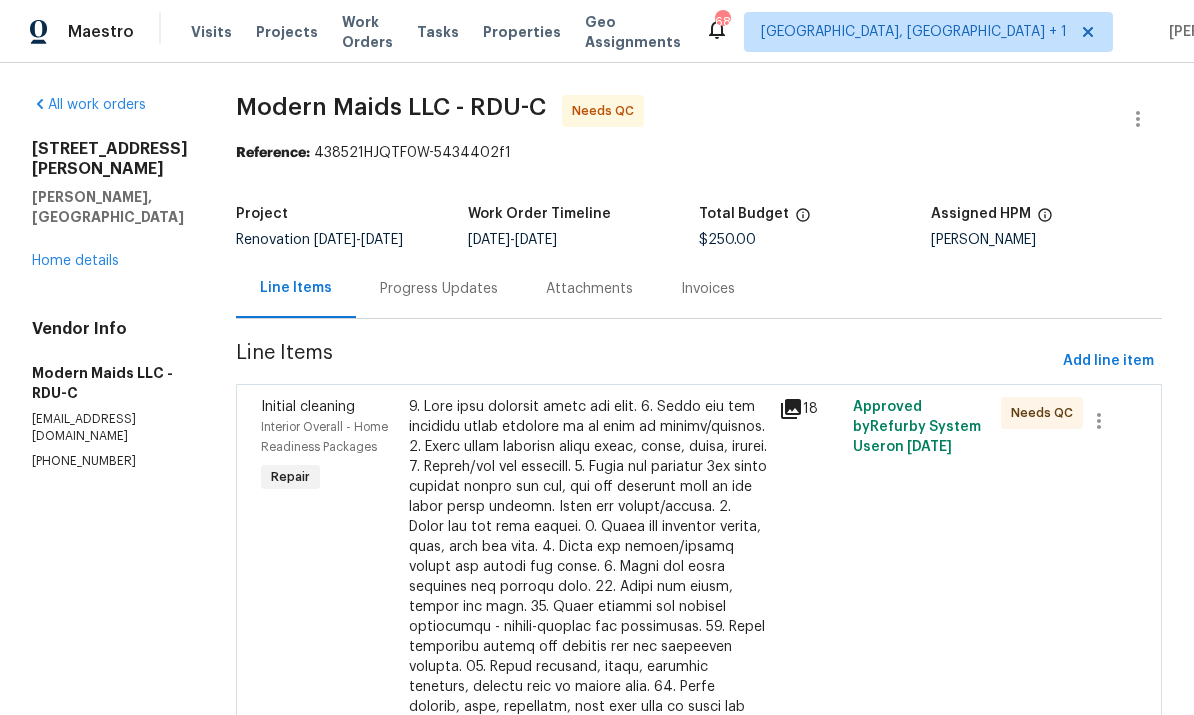 click at bounding box center [588, 667] 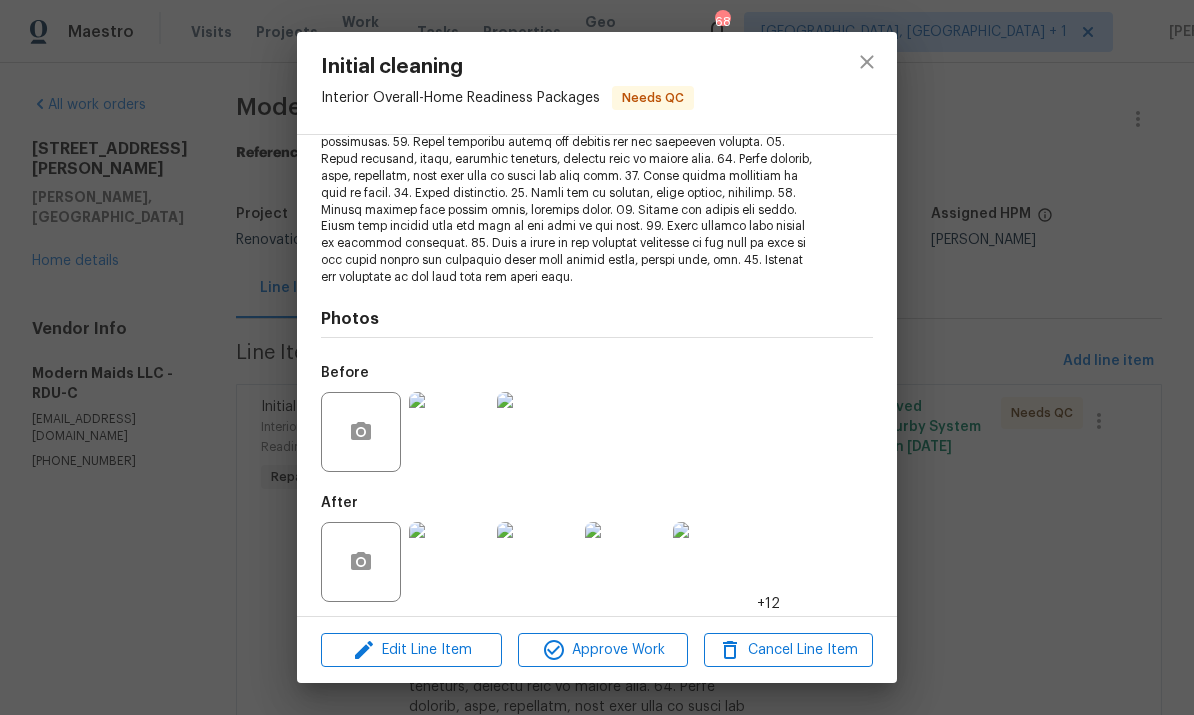 scroll, scrollTop: 350, scrollLeft: 0, axis: vertical 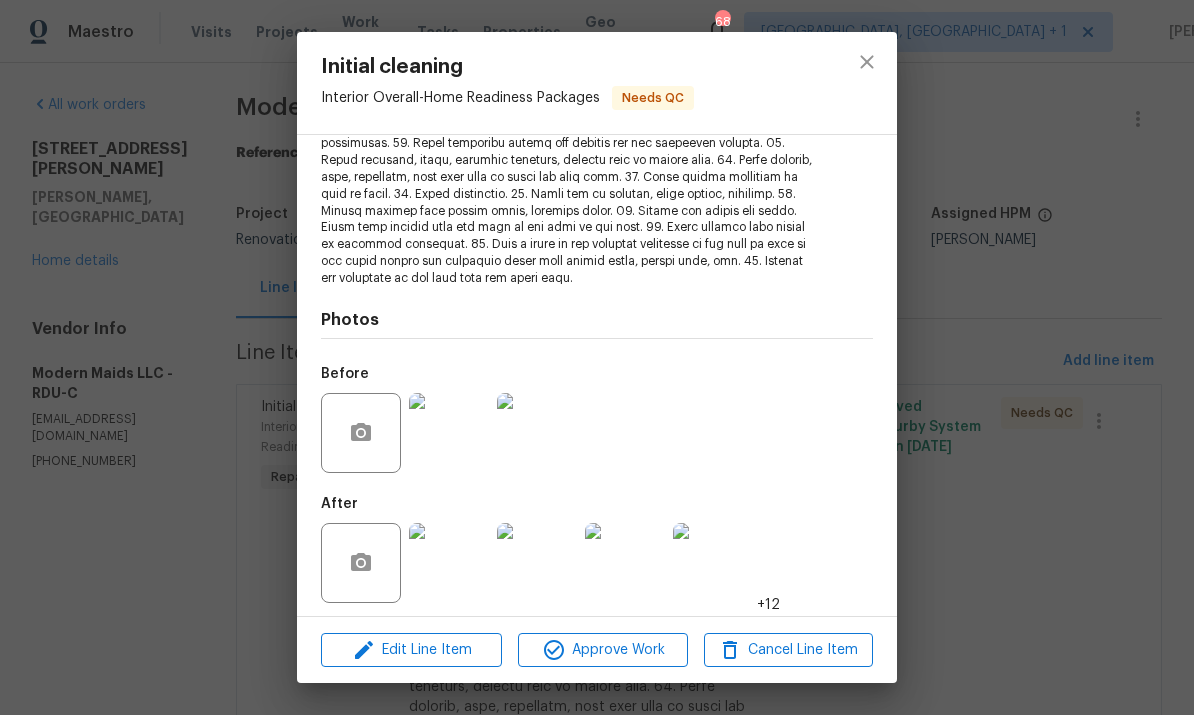 click at bounding box center (449, 563) 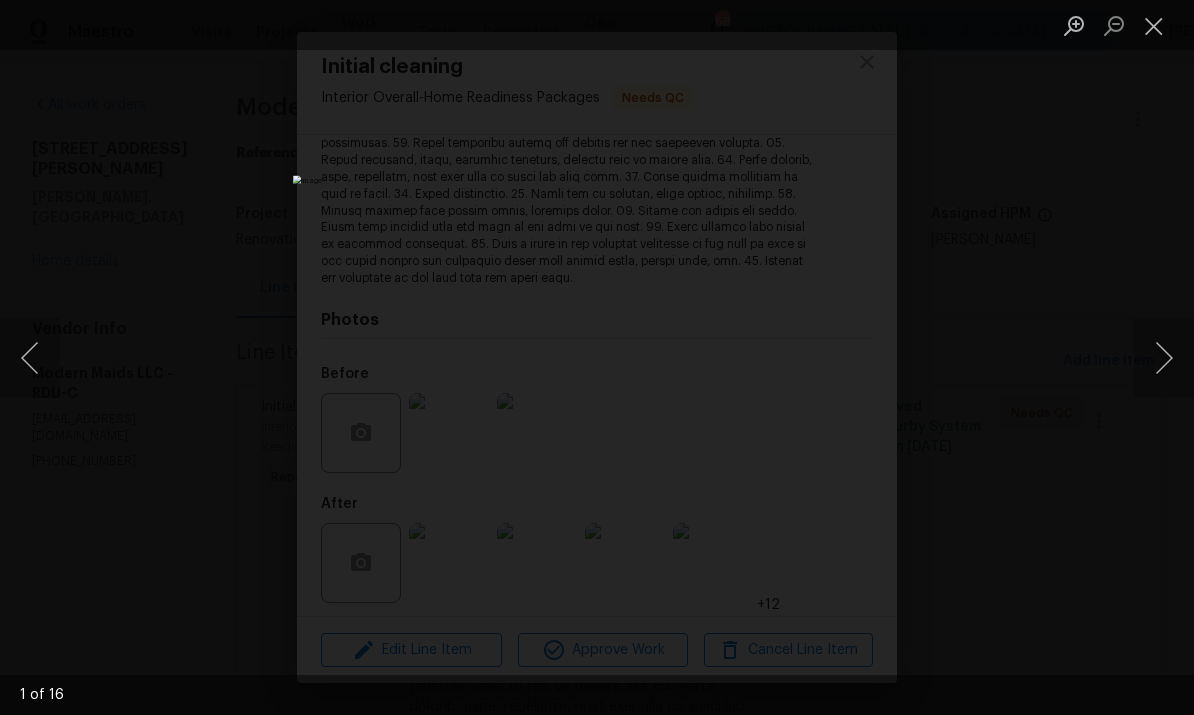 click at bounding box center [1164, 358] 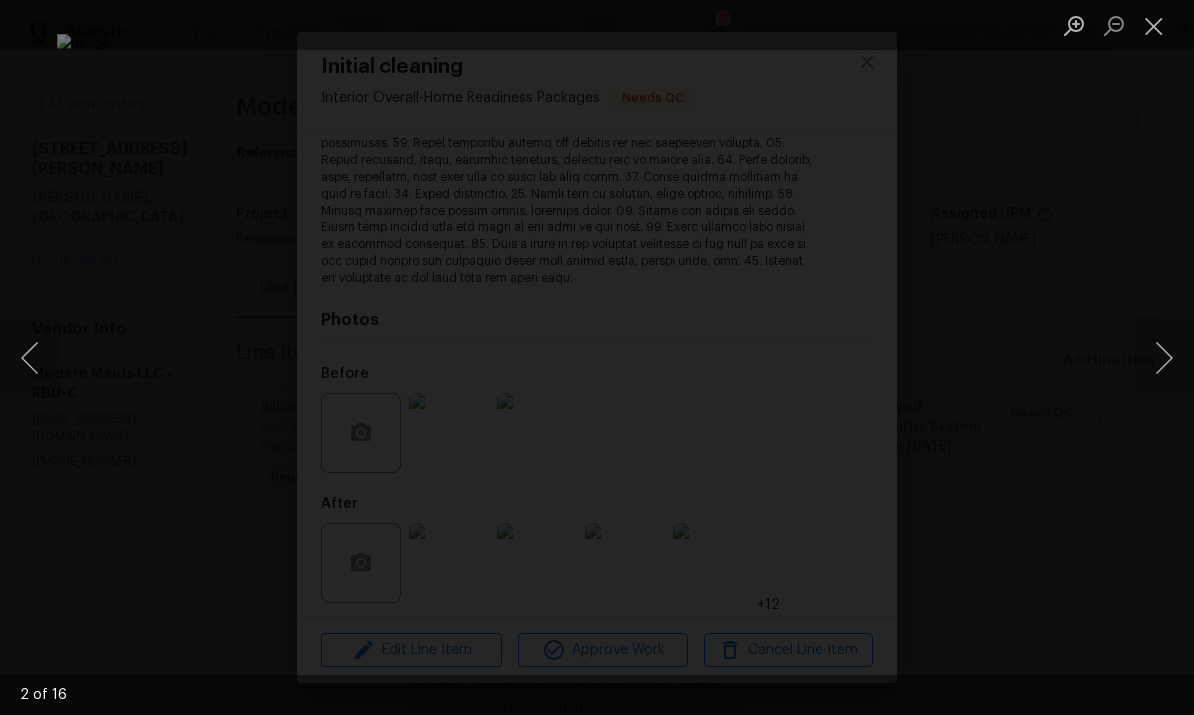 click at bounding box center [1164, 358] 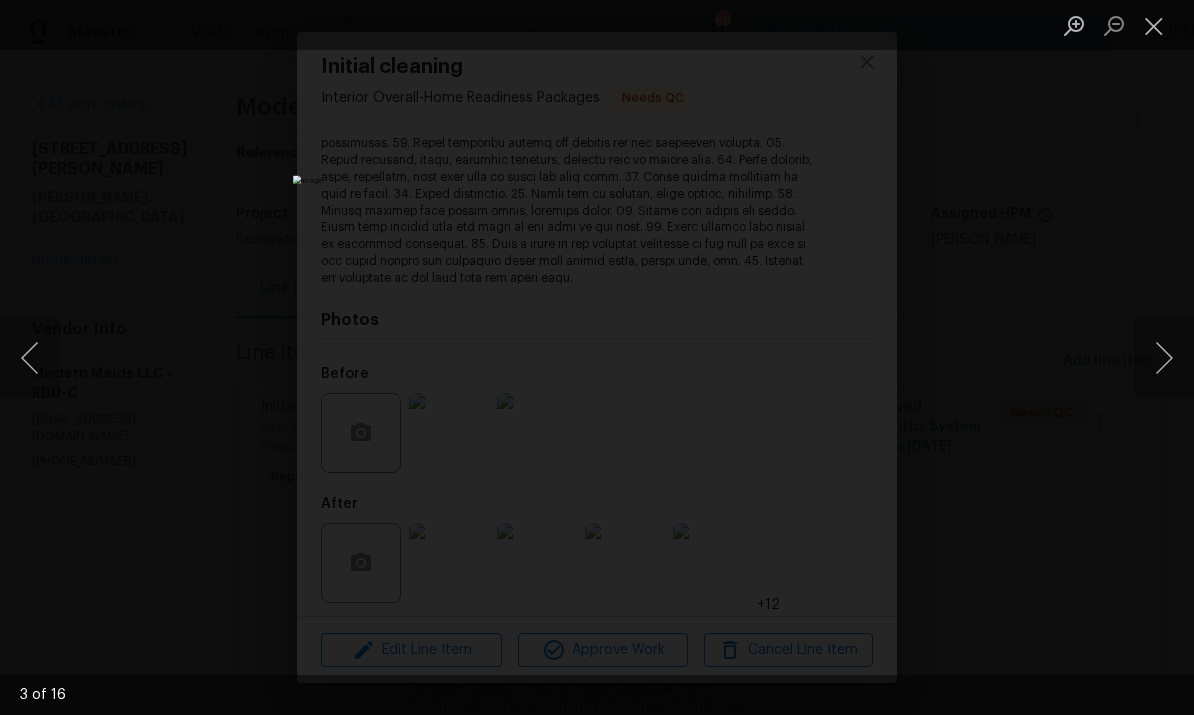 click at bounding box center (1164, 358) 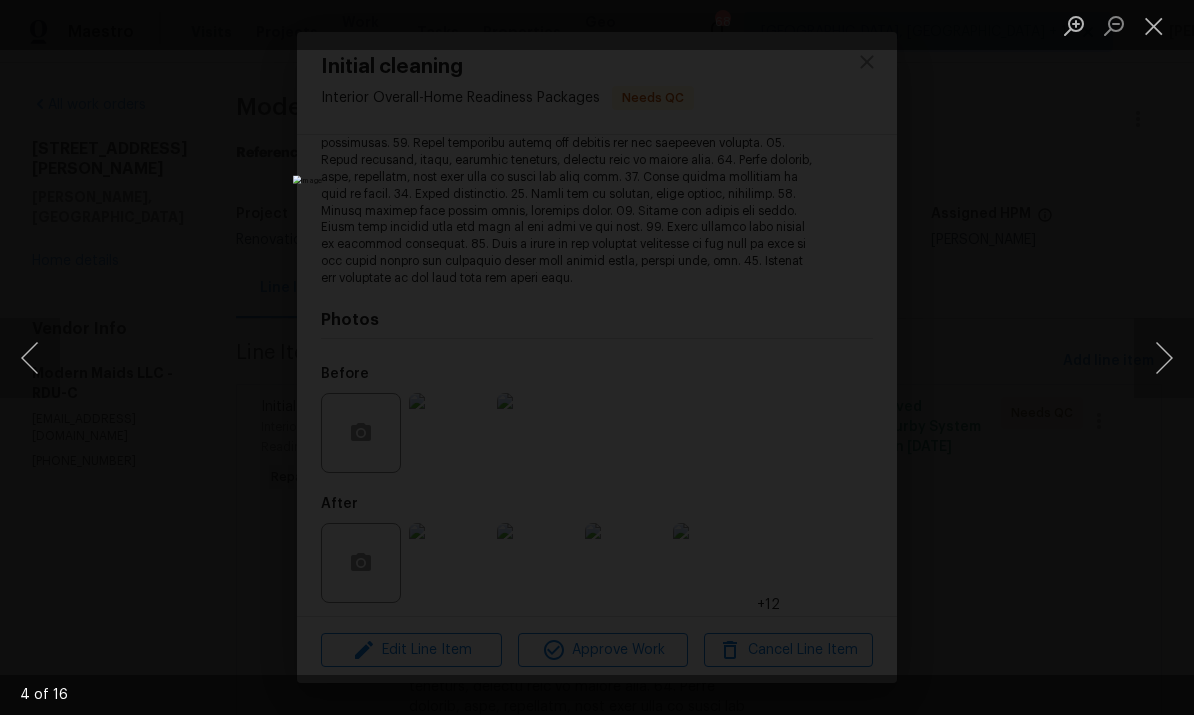 click at bounding box center [1164, 358] 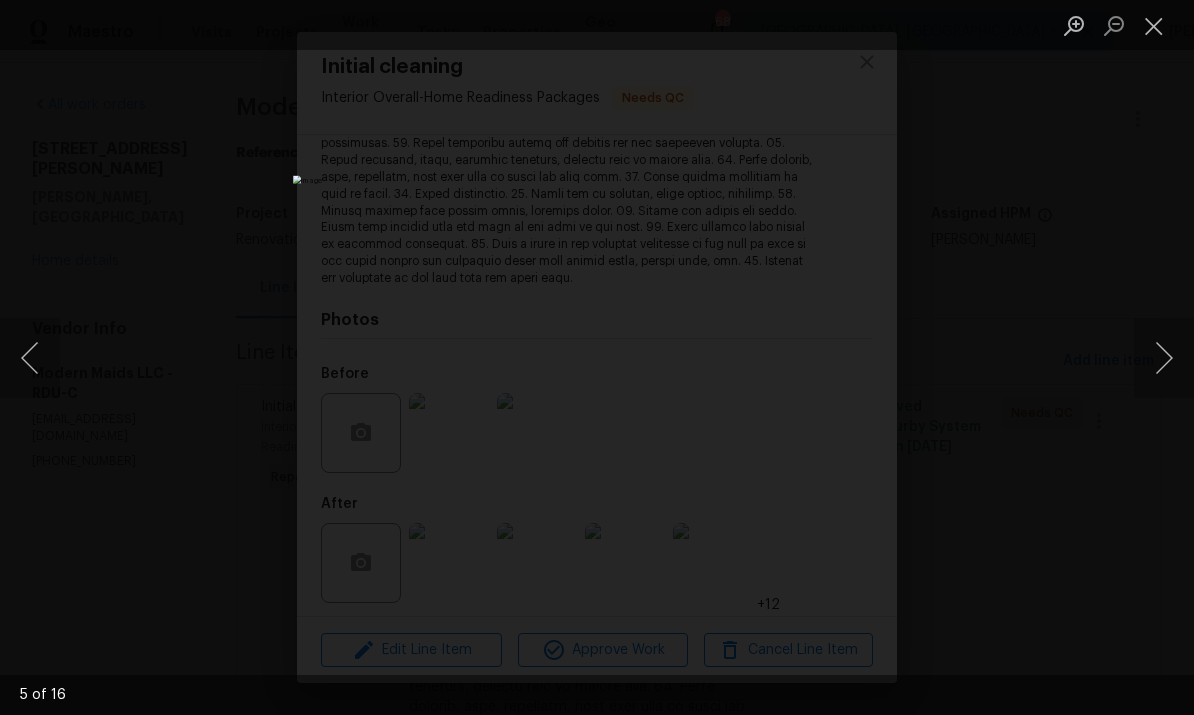 click at bounding box center (1164, 358) 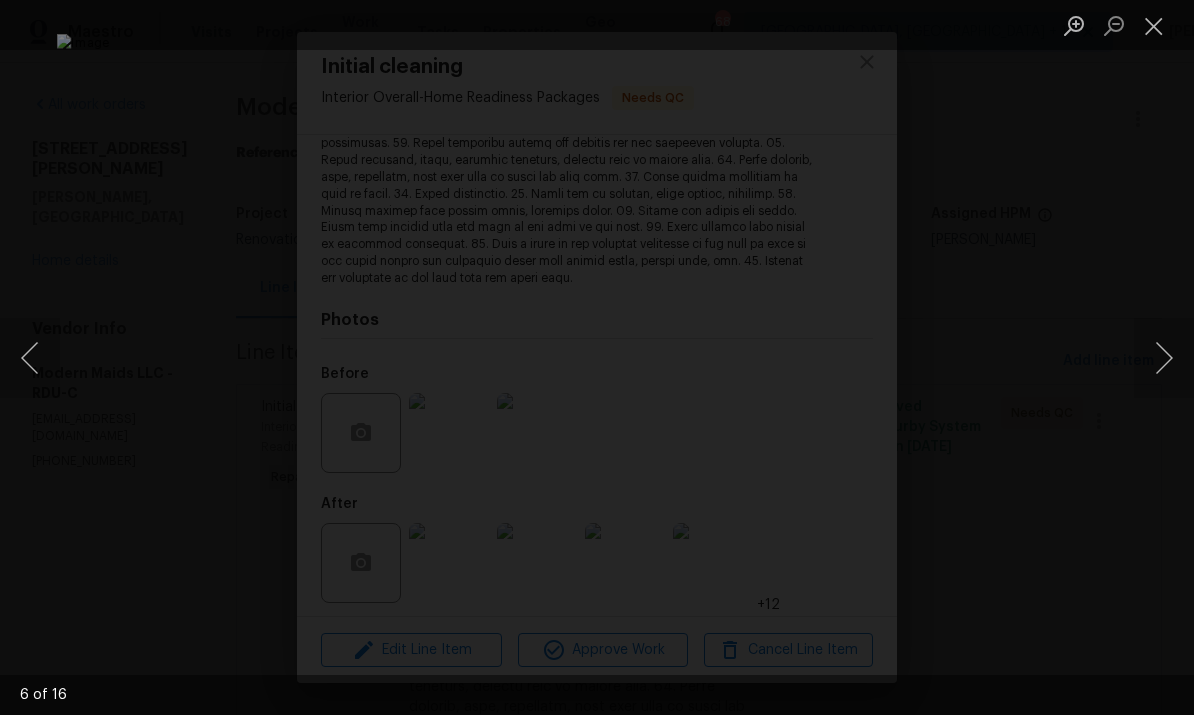 click at bounding box center (1164, 358) 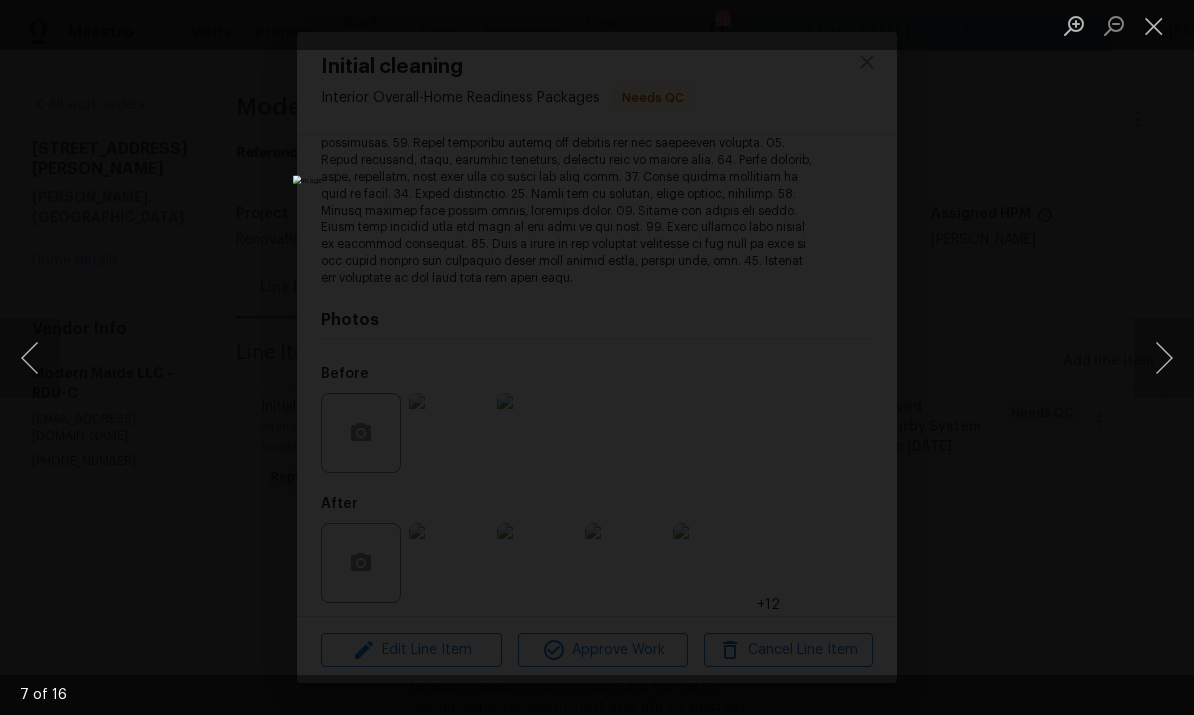 click at bounding box center (1164, 358) 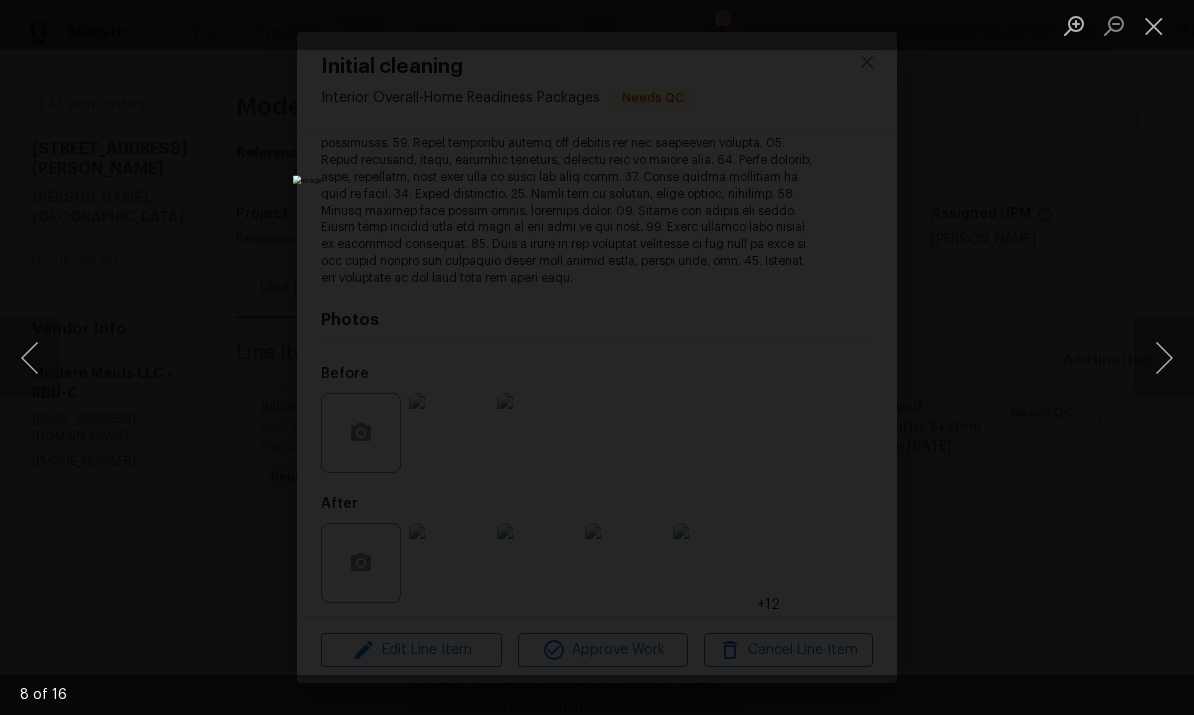 click at bounding box center (1164, 358) 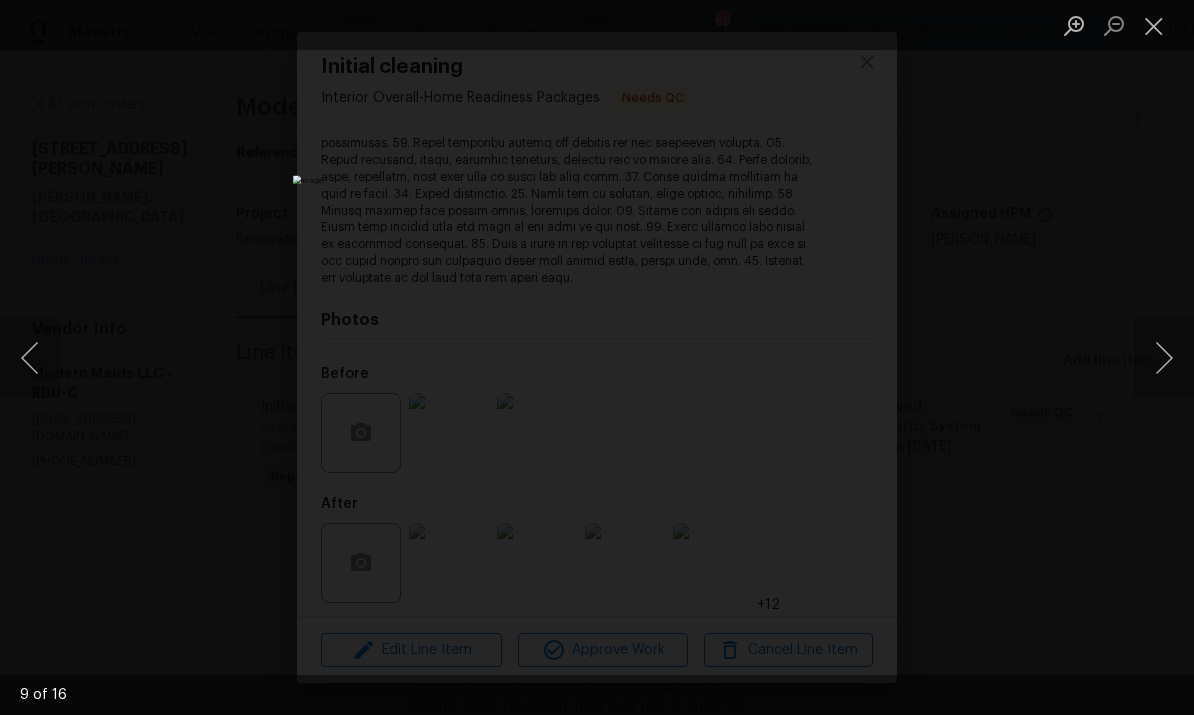click at bounding box center (1164, 358) 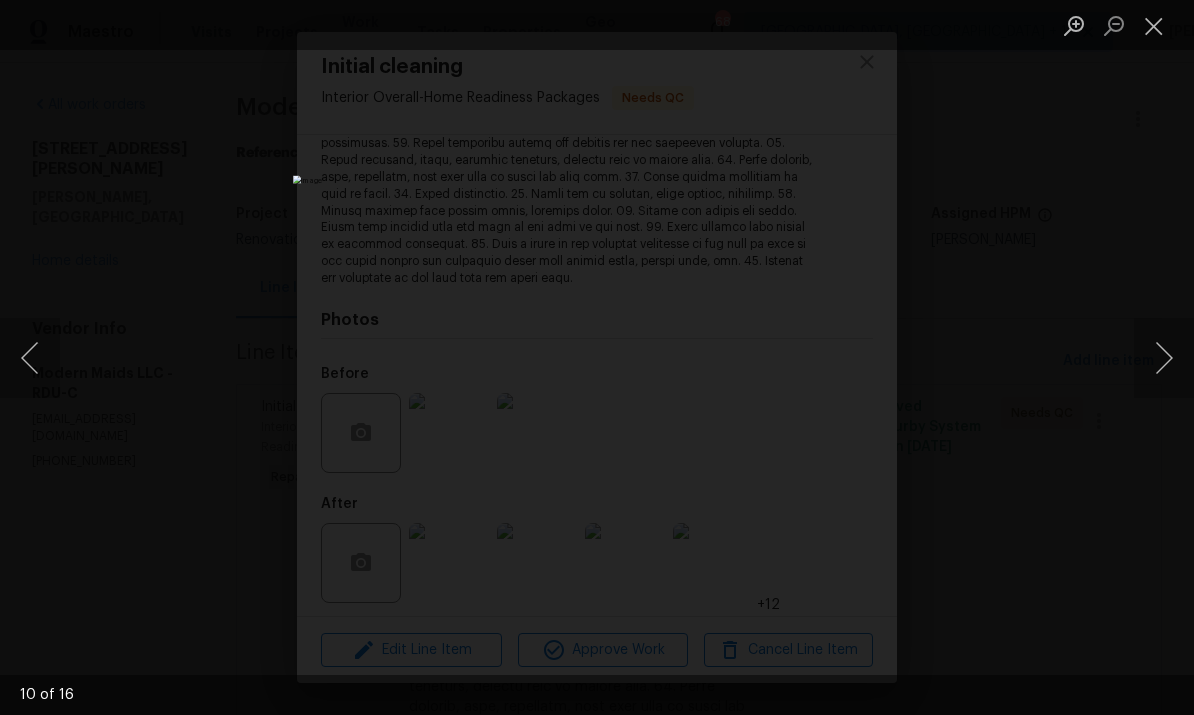 click at bounding box center [1164, 358] 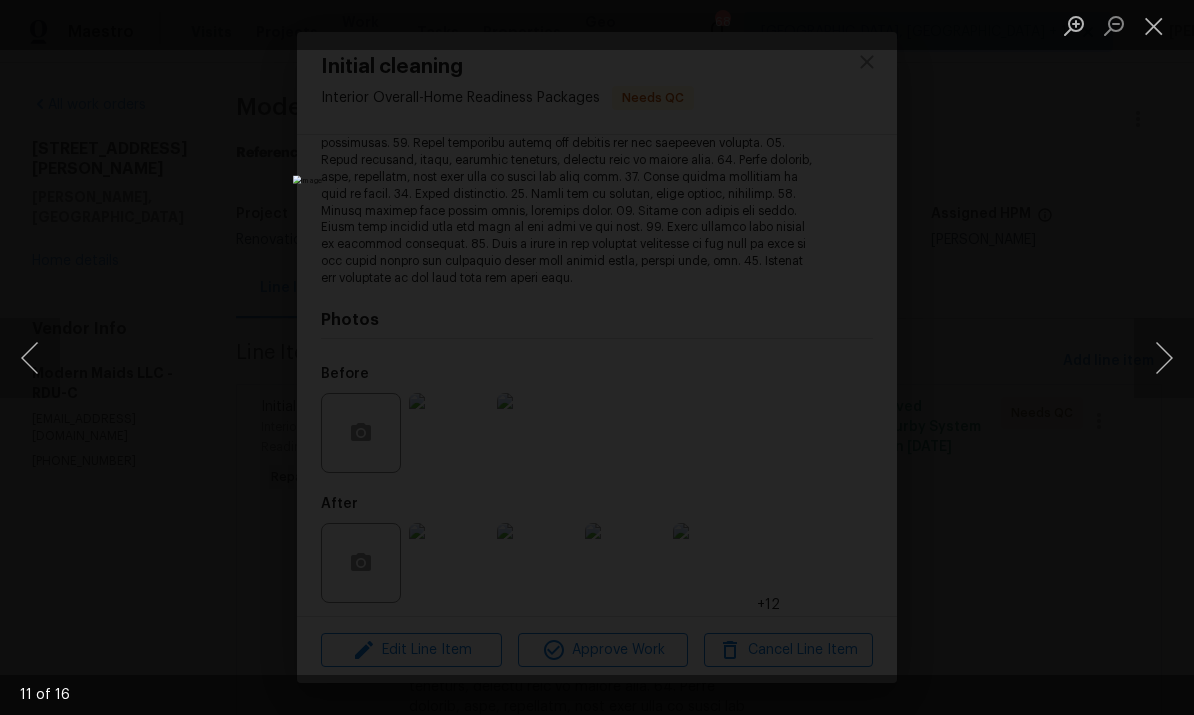 click at bounding box center (1164, 358) 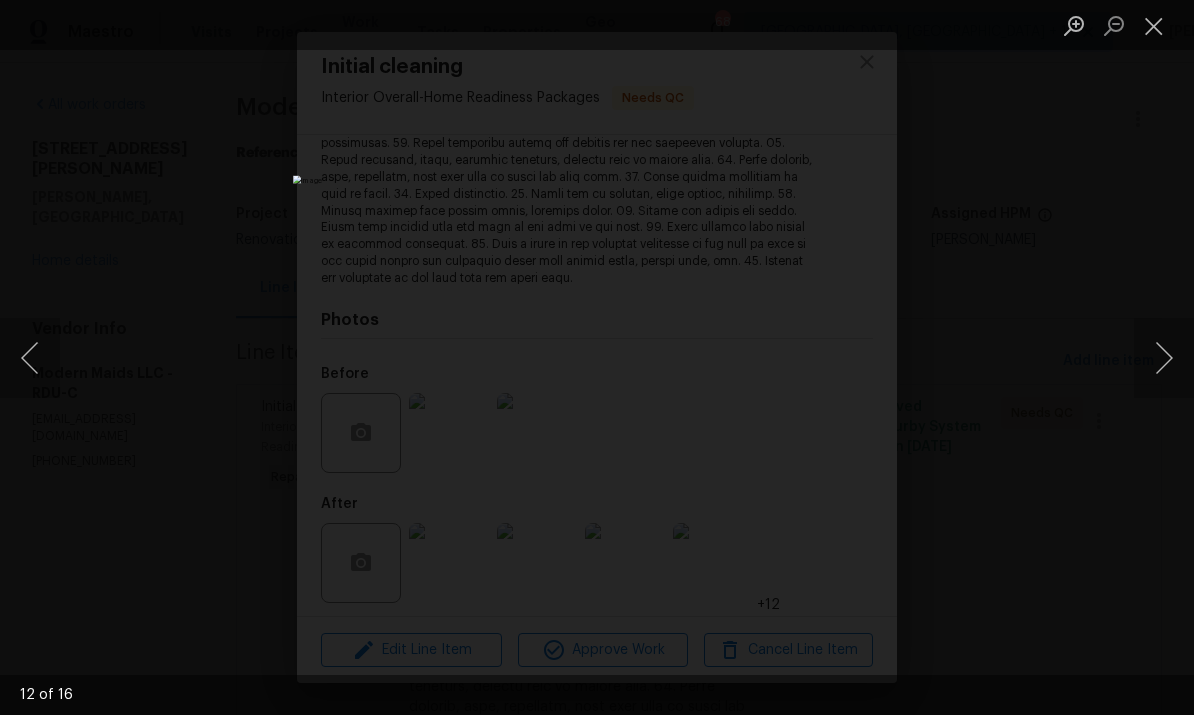 click at bounding box center (1164, 358) 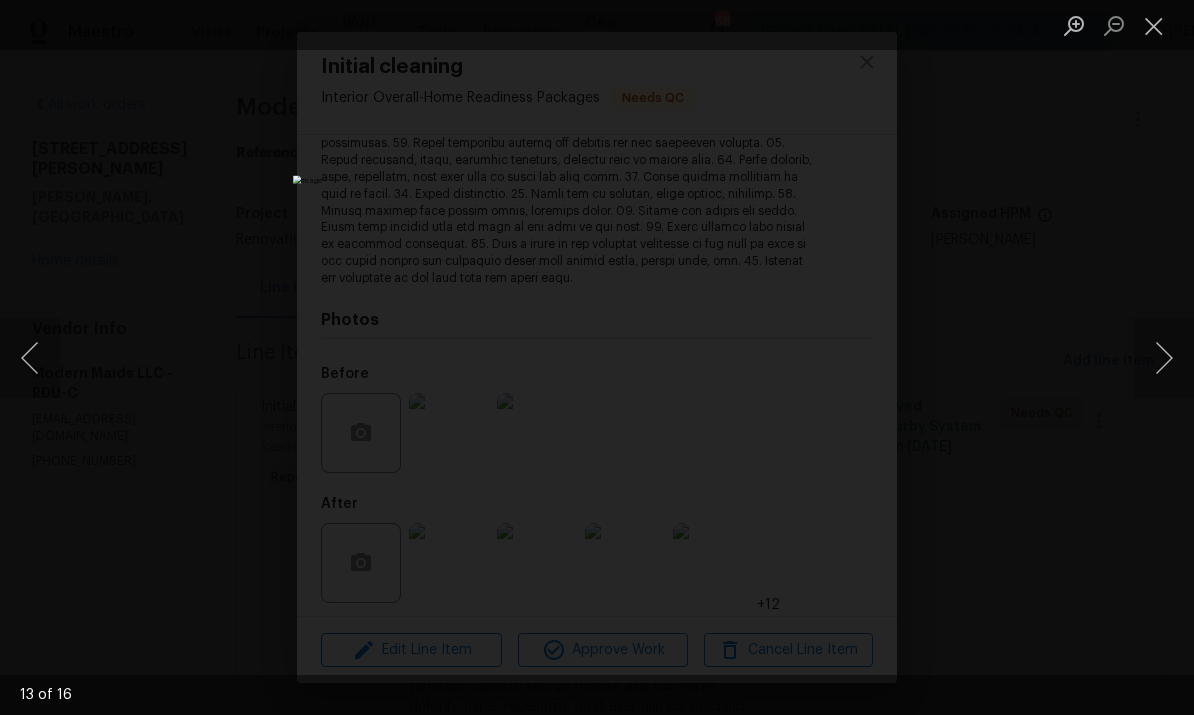 click at bounding box center [1164, 358] 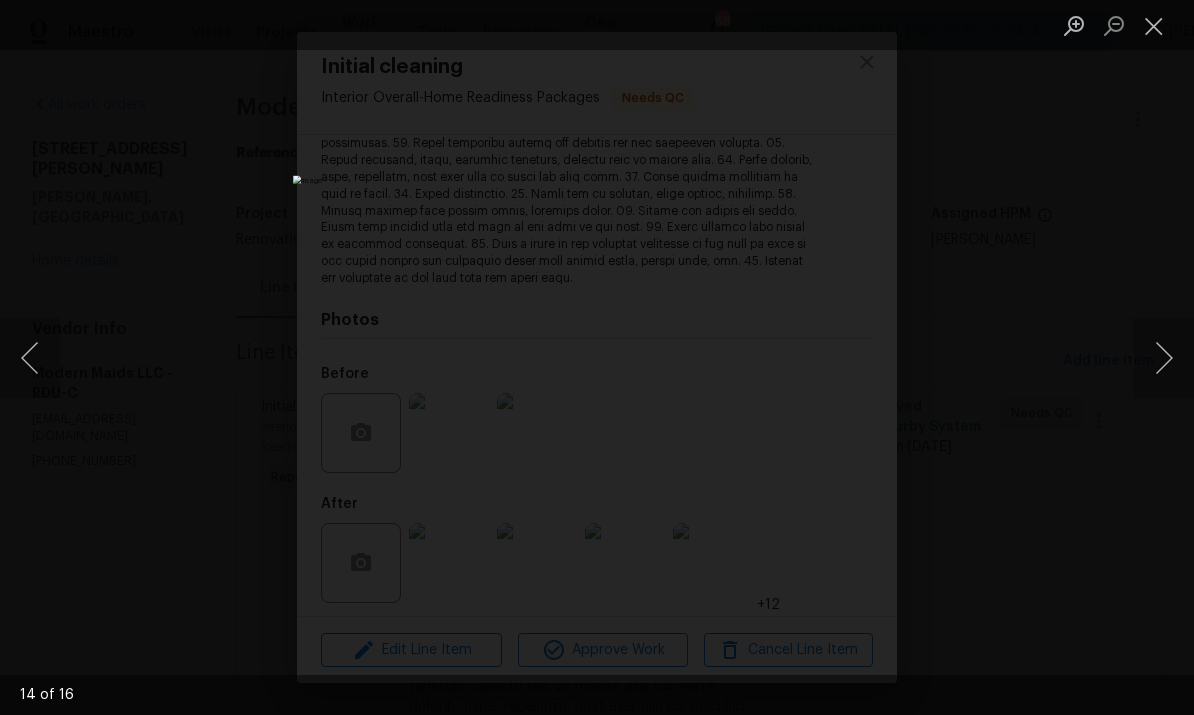 click at bounding box center [1164, 358] 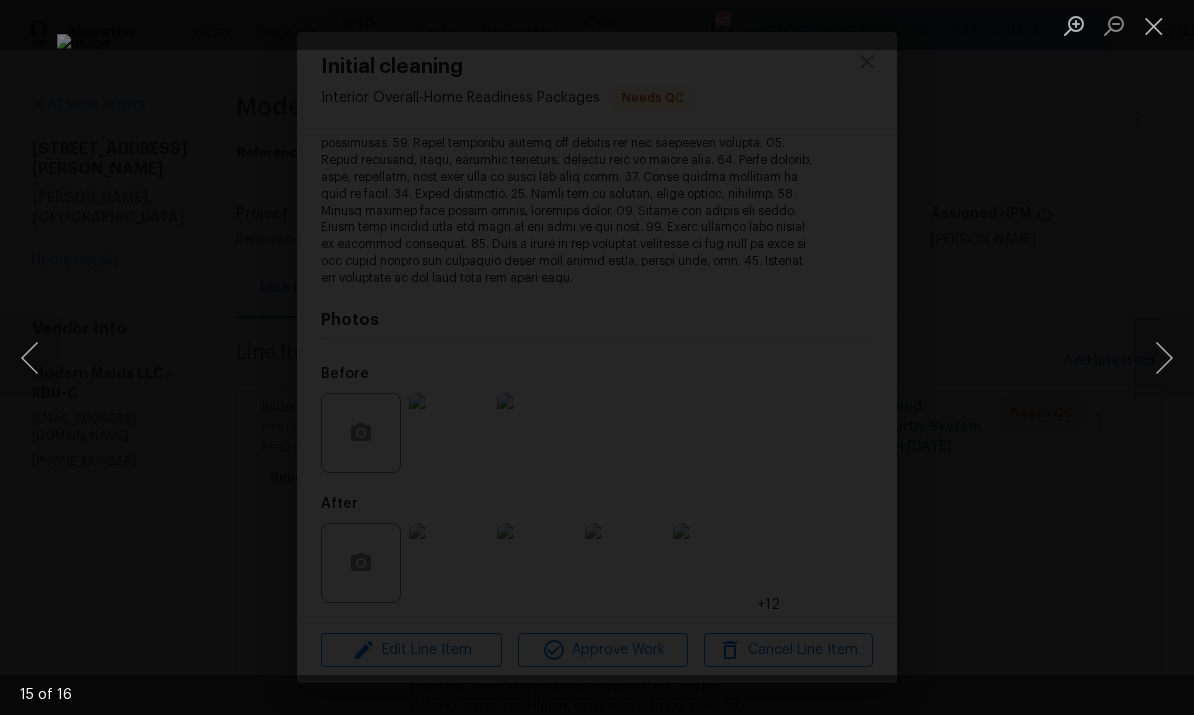 click at bounding box center [1164, 358] 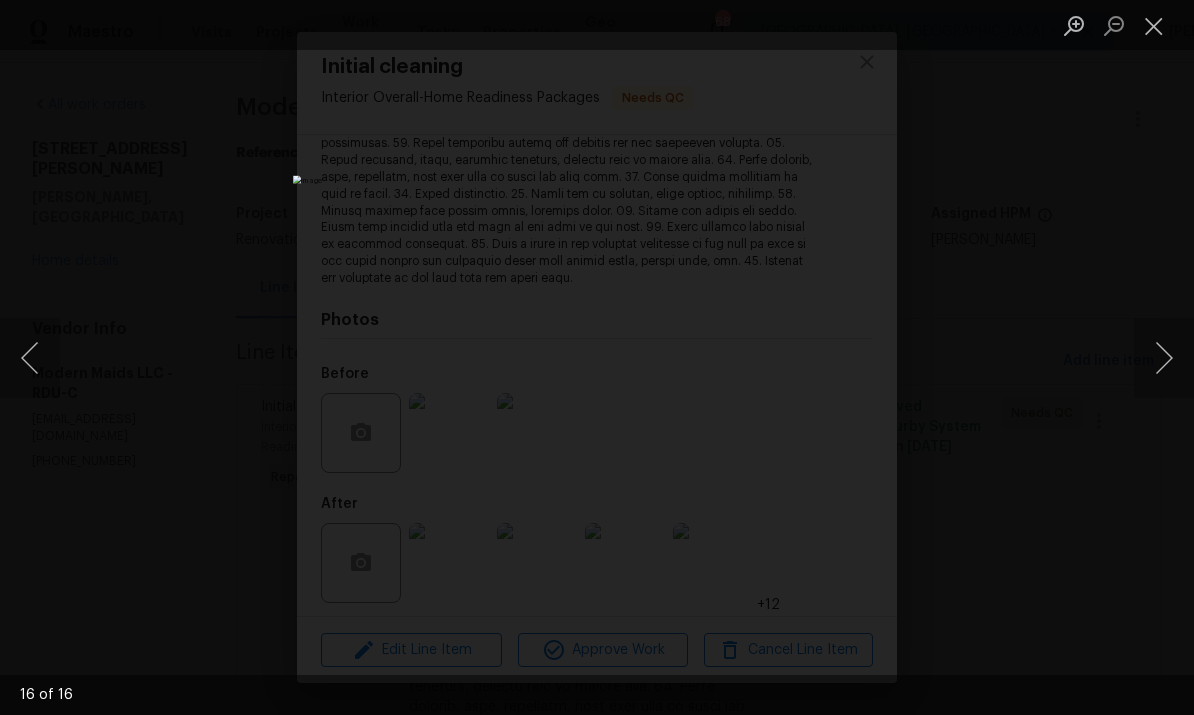 click at bounding box center (1164, 358) 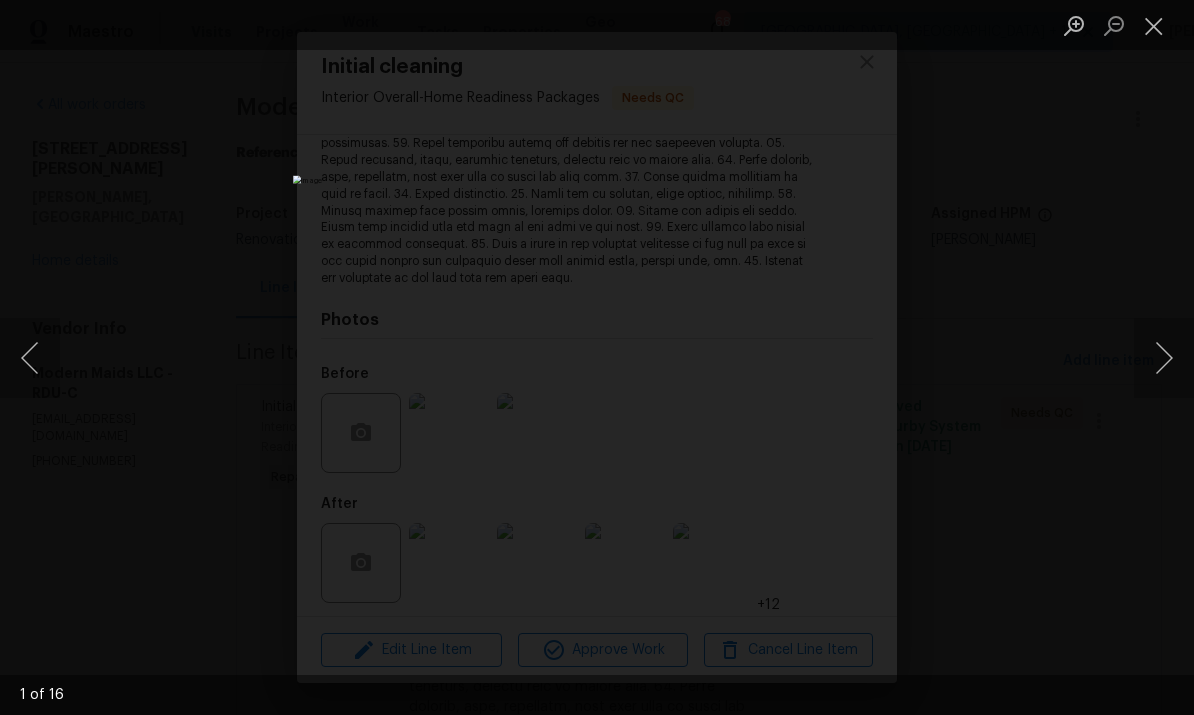 click at bounding box center [1164, 358] 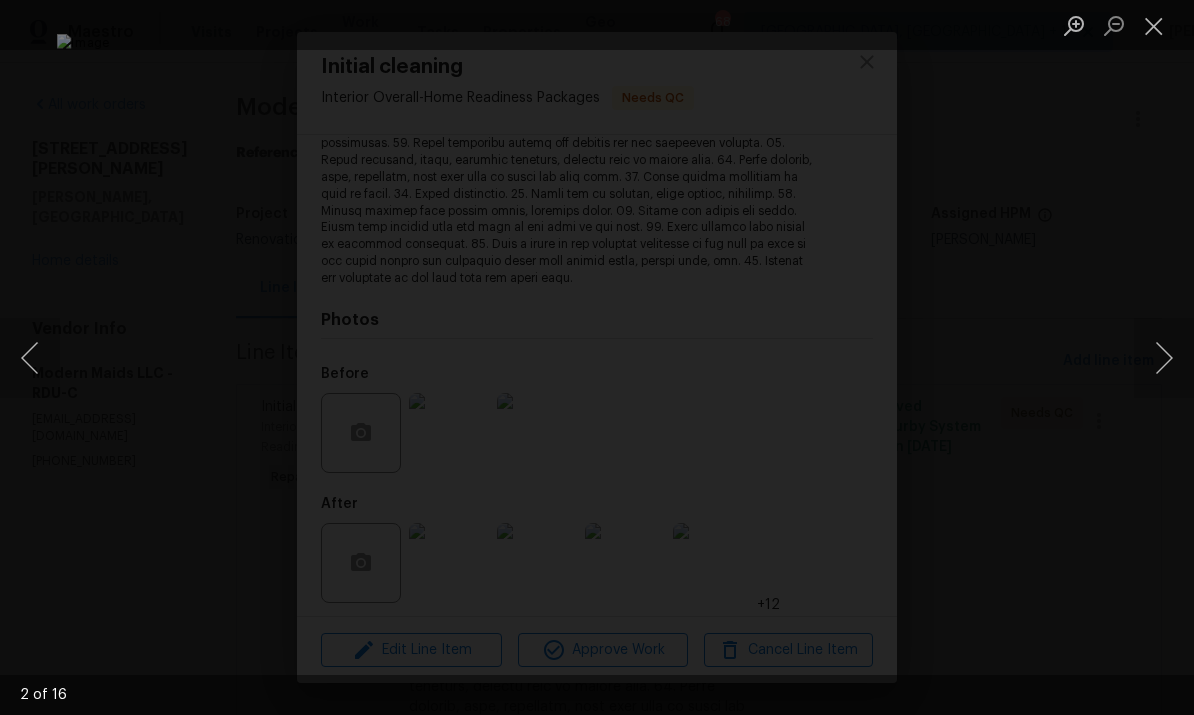 click at bounding box center (597, 357) 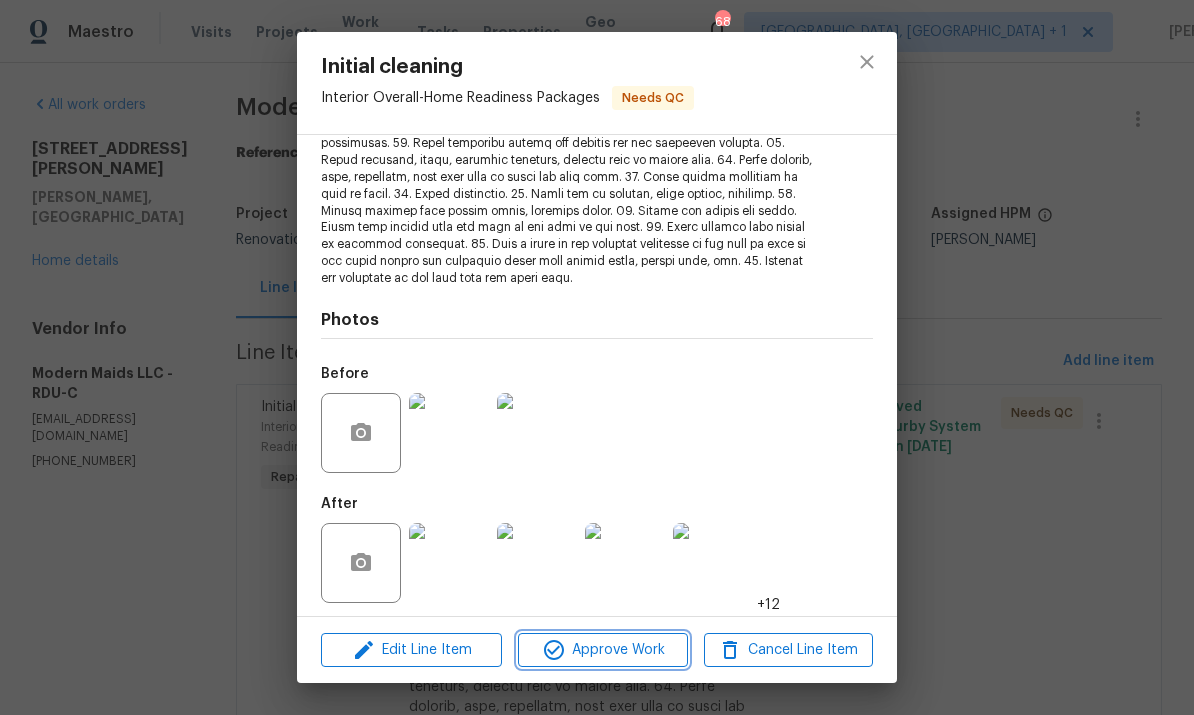 click on "Approve Work" at bounding box center (602, 650) 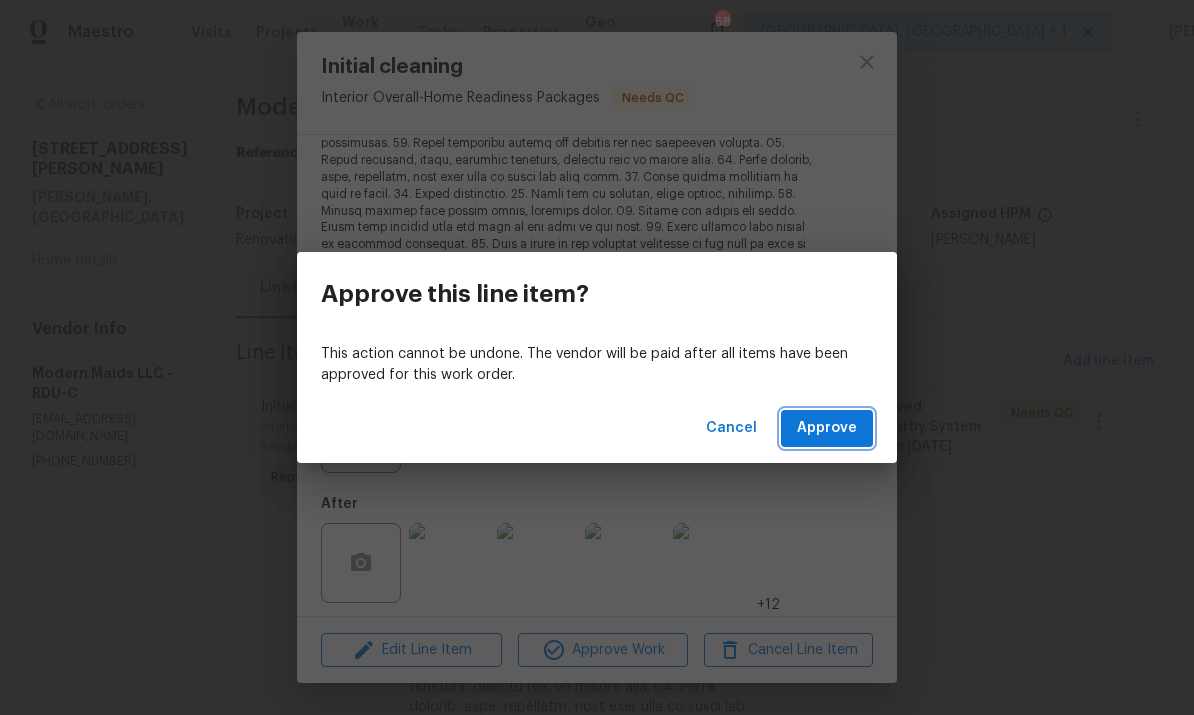 click on "Approve" at bounding box center (827, 428) 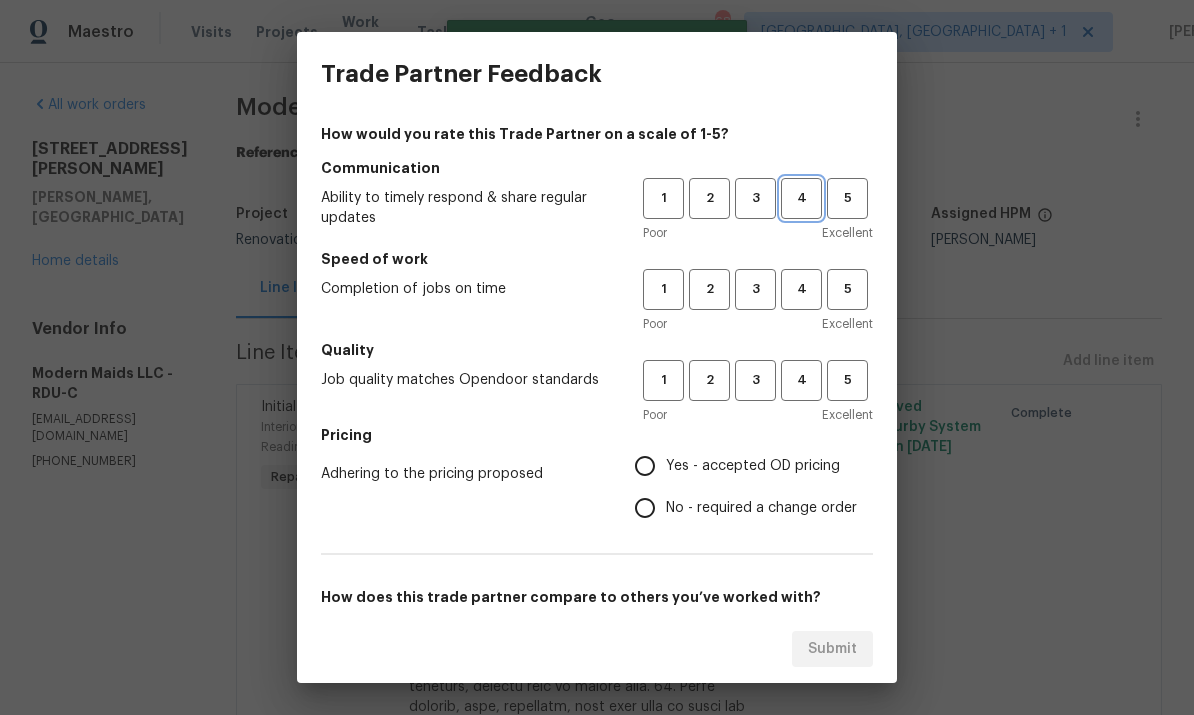 click on "4" at bounding box center (801, 198) 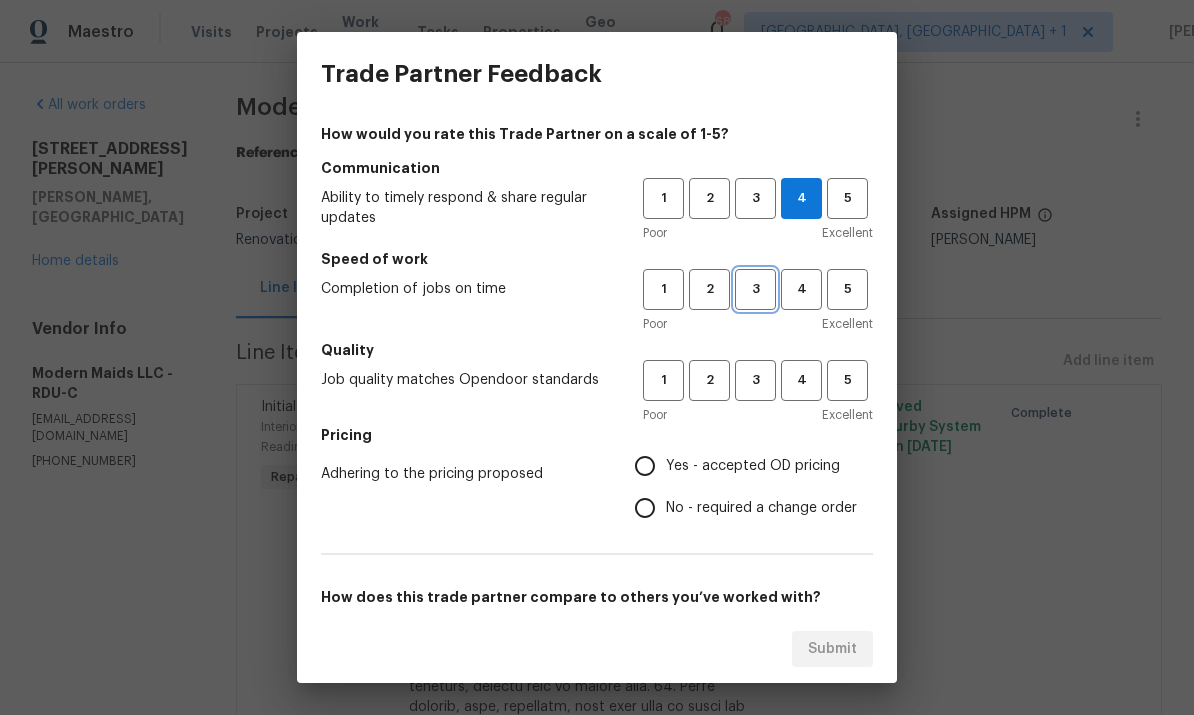 click on "3" at bounding box center [755, 289] 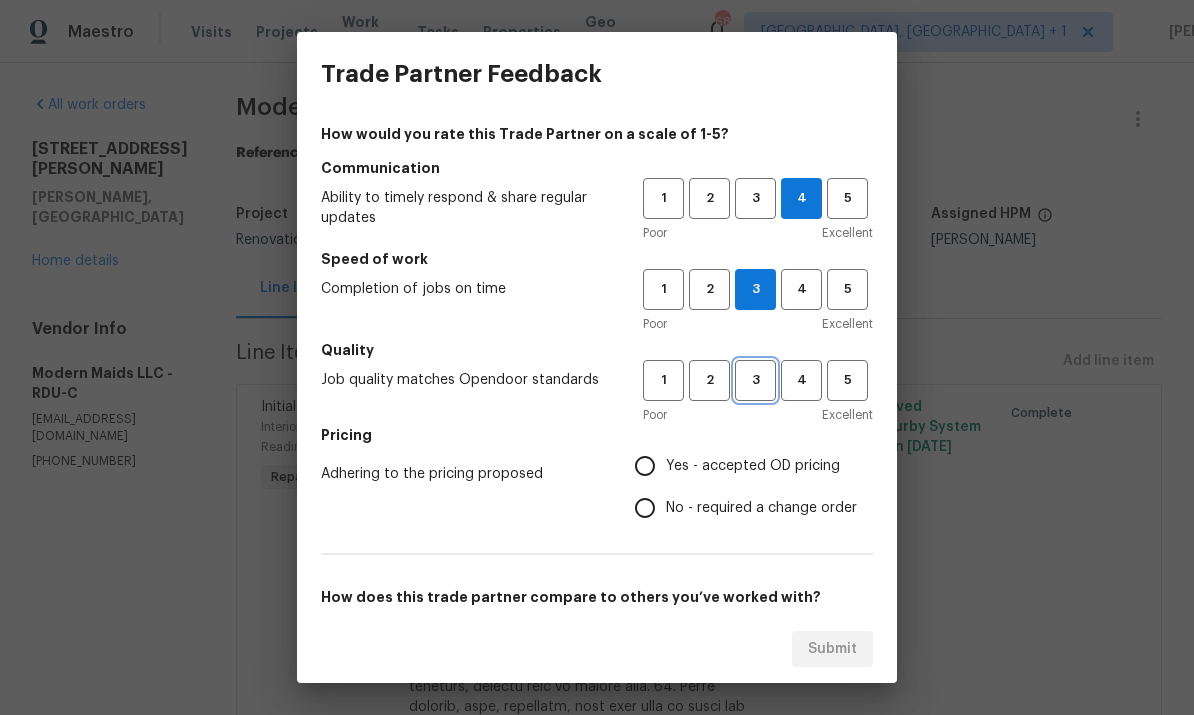 click on "3" at bounding box center [755, 380] 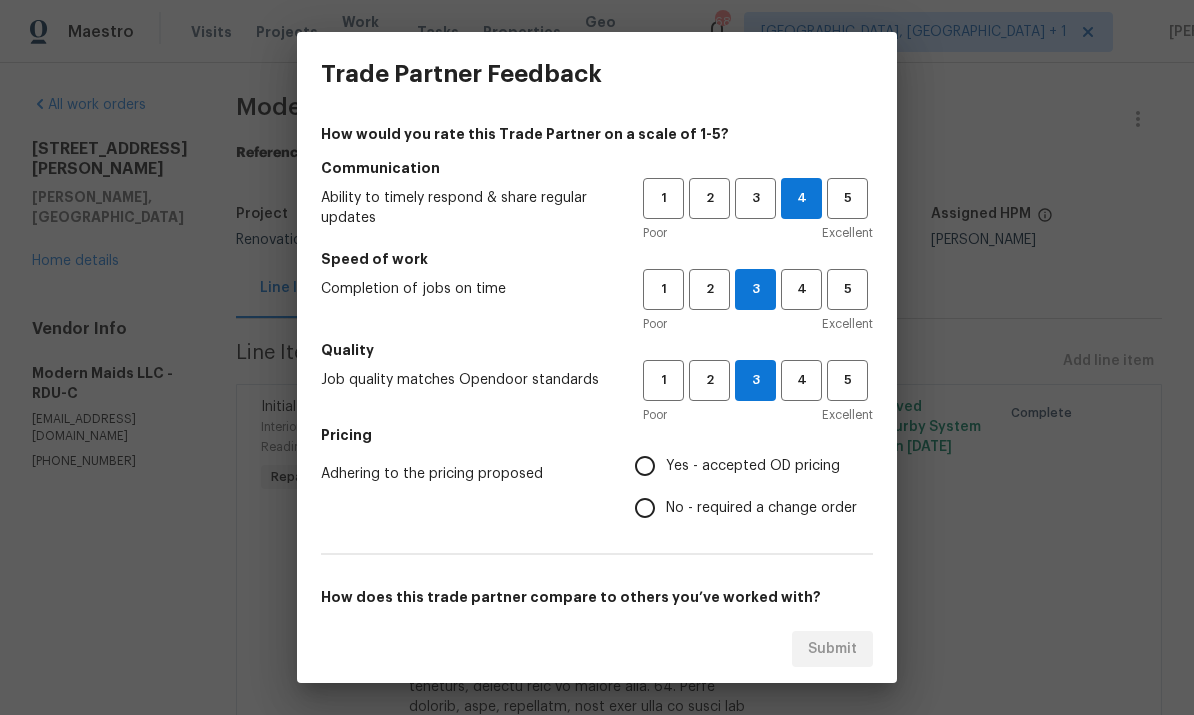 click on "Yes - accepted OD pricing" at bounding box center (645, 466) 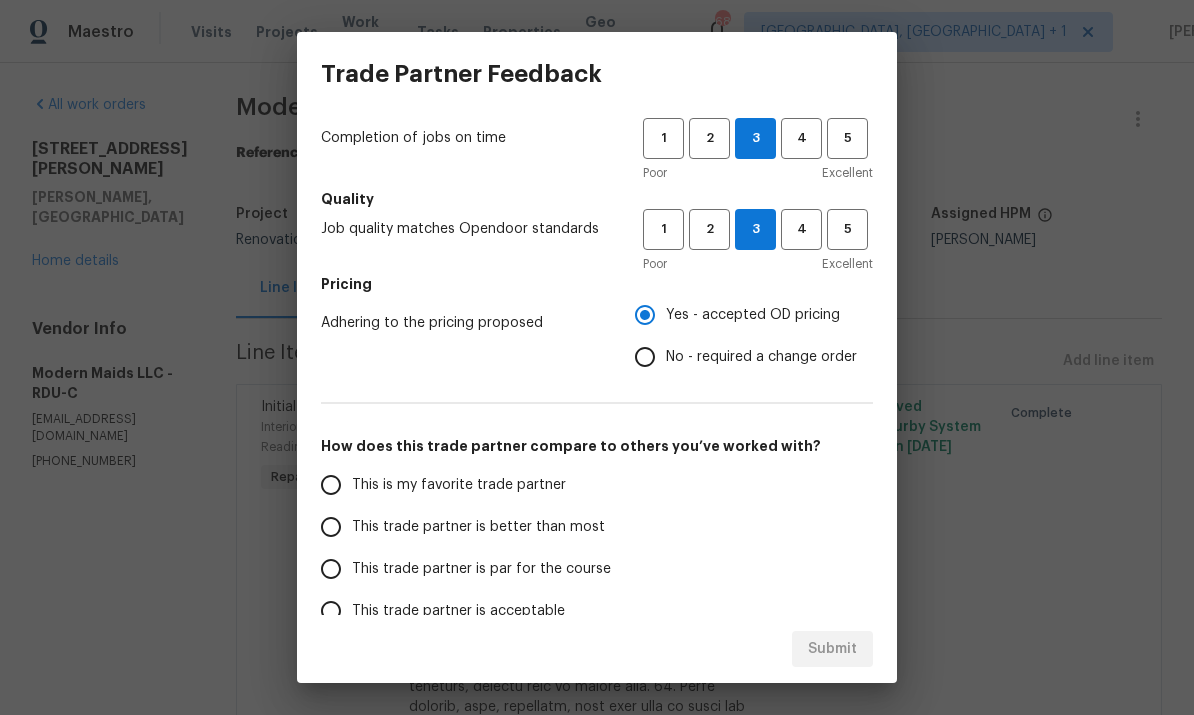 scroll, scrollTop: 154, scrollLeft: 0, axis: vertical 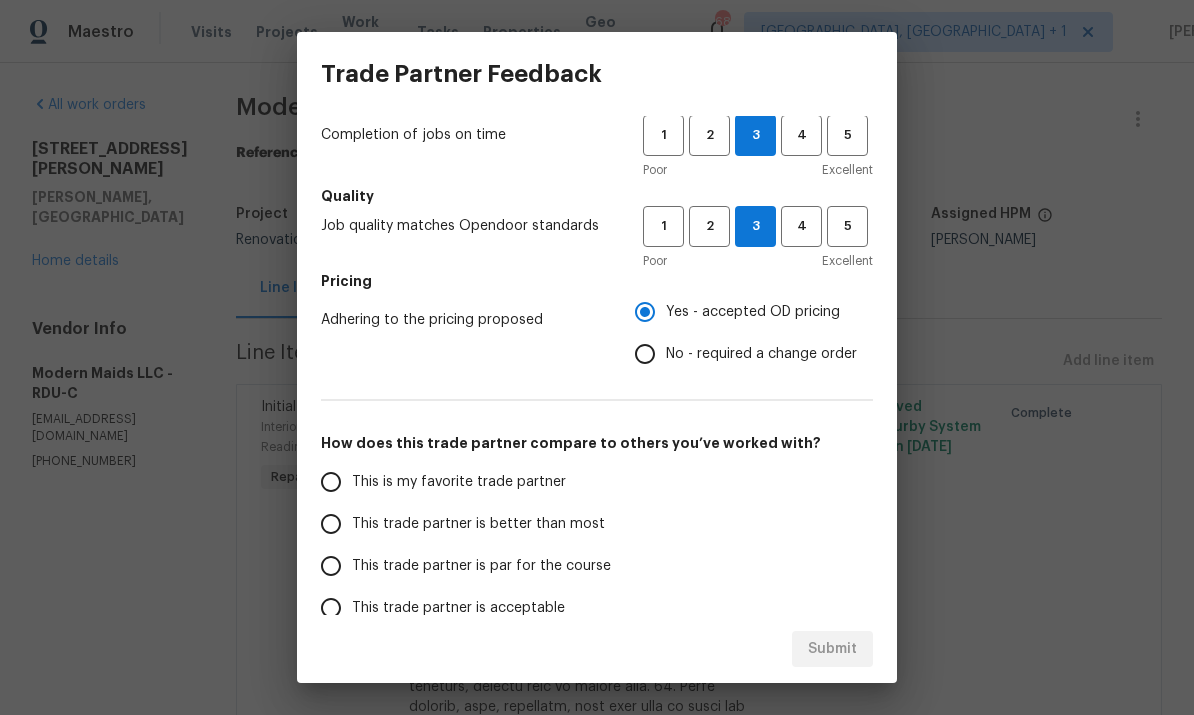 click on "This trade partner is better than most" at bounding box center [331, 524] 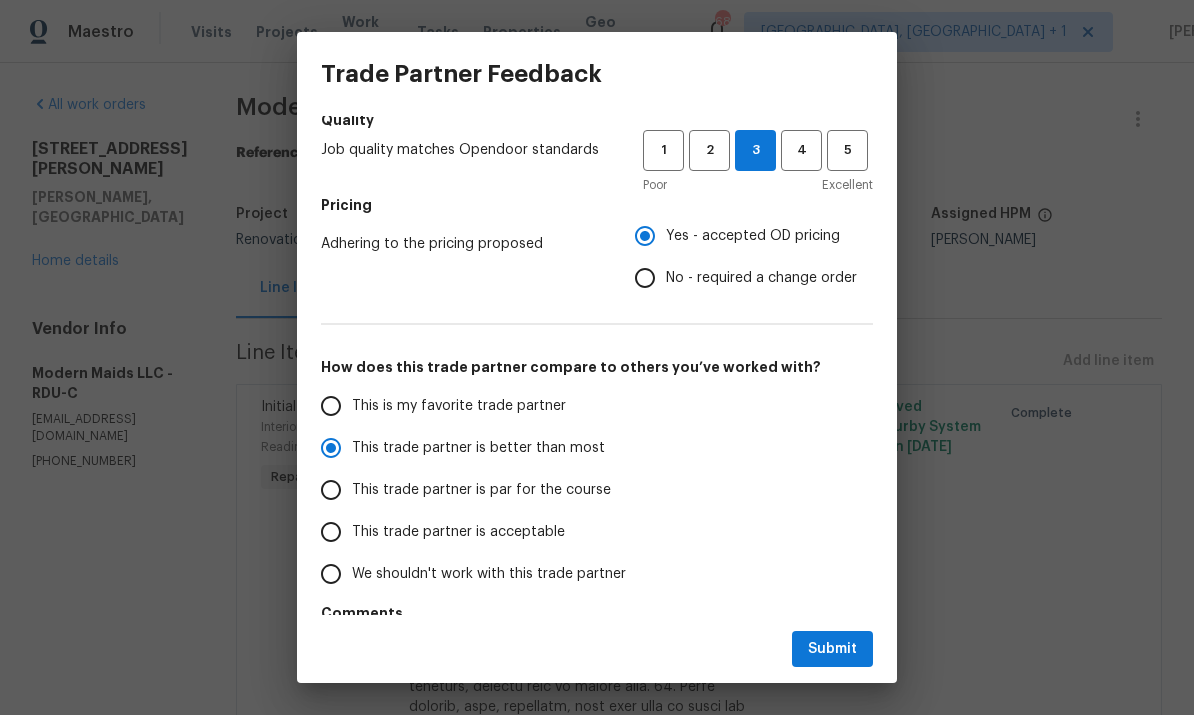 scroll, scrollTop: 239, scrollLeft: 0, axis: vertical 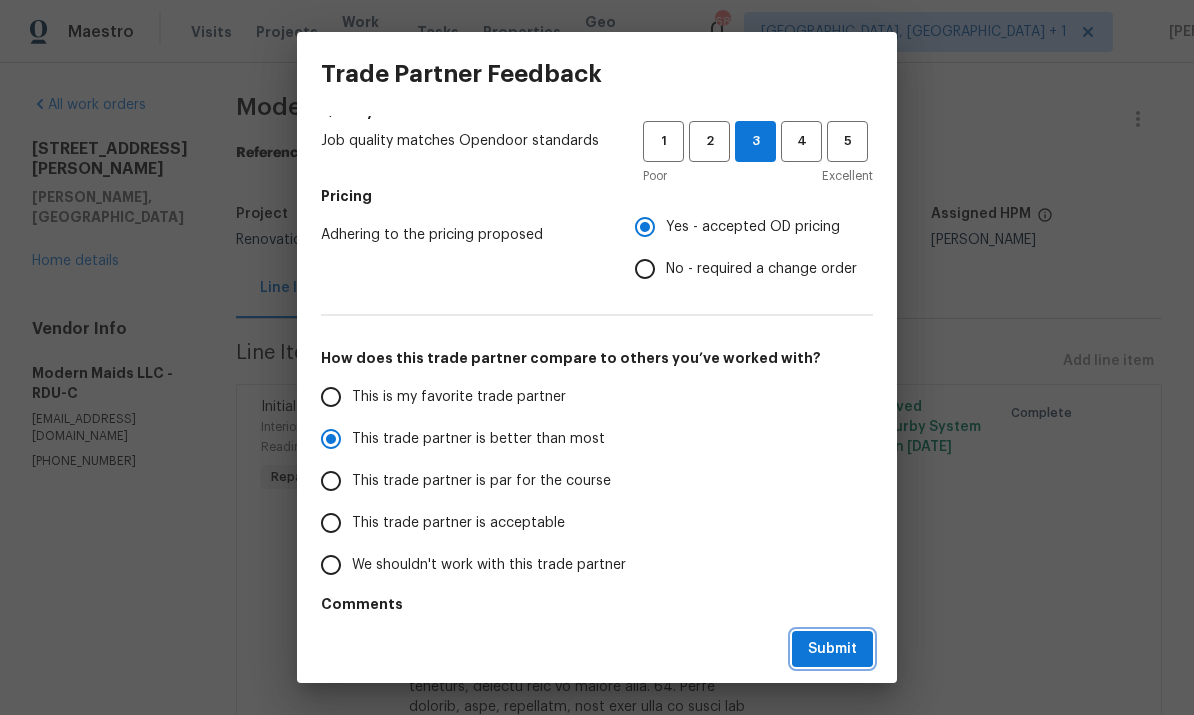 click on "Submit" at bounding box center [832, 649] 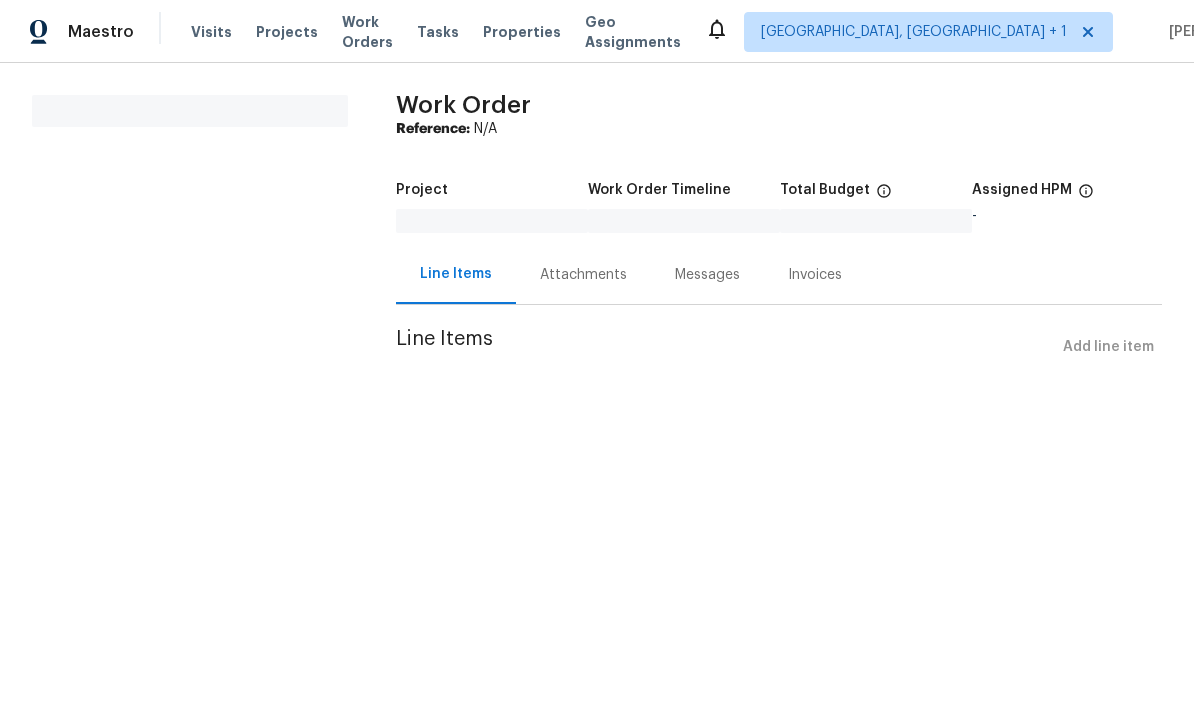 scroll, scrollTop: 0, scrollLeft: 0, axis: both 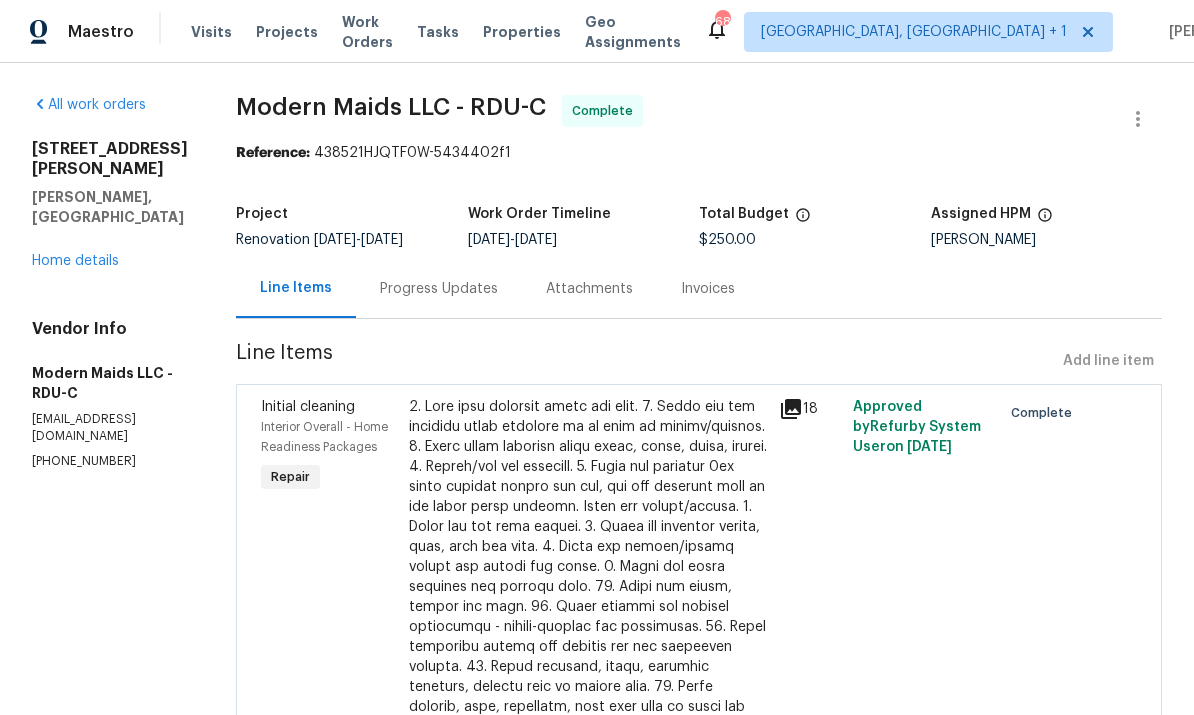 click on "Home details" at bounding box center [75, 261] 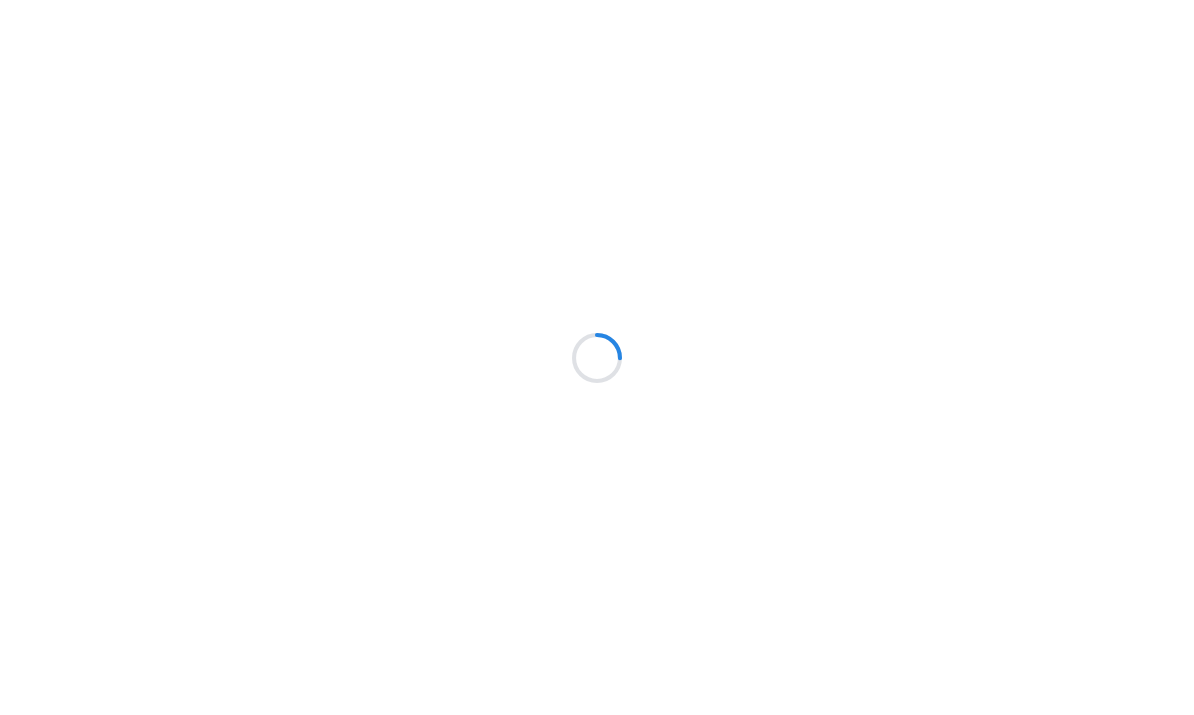 scroll, scrollTop: 0, scrollLeft: 0, axis: both 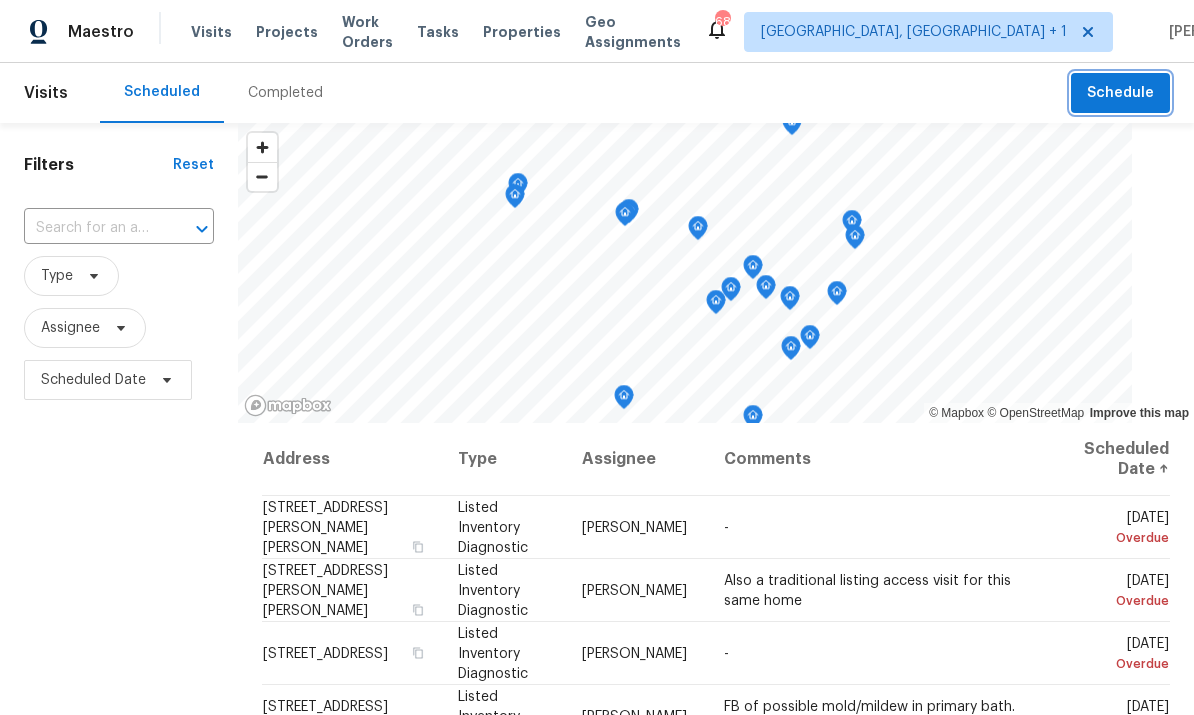 click on "Schedule" at bounding box center (1120, 93) 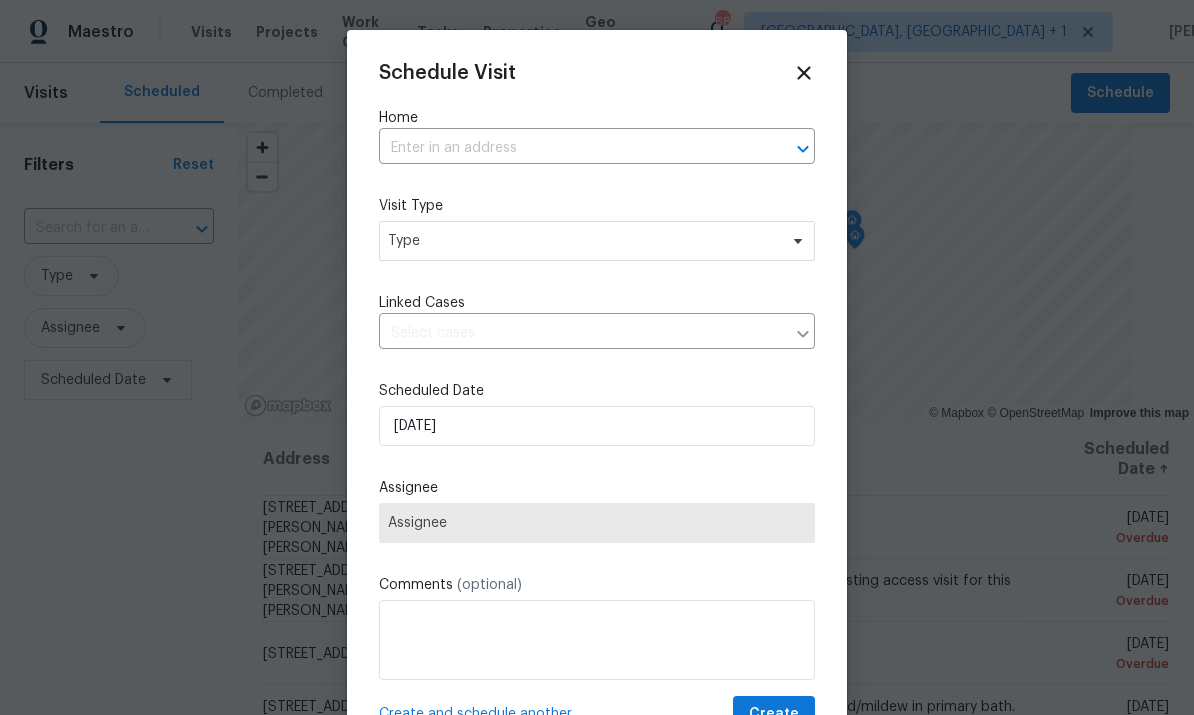 click at bounding box center [569, 148] 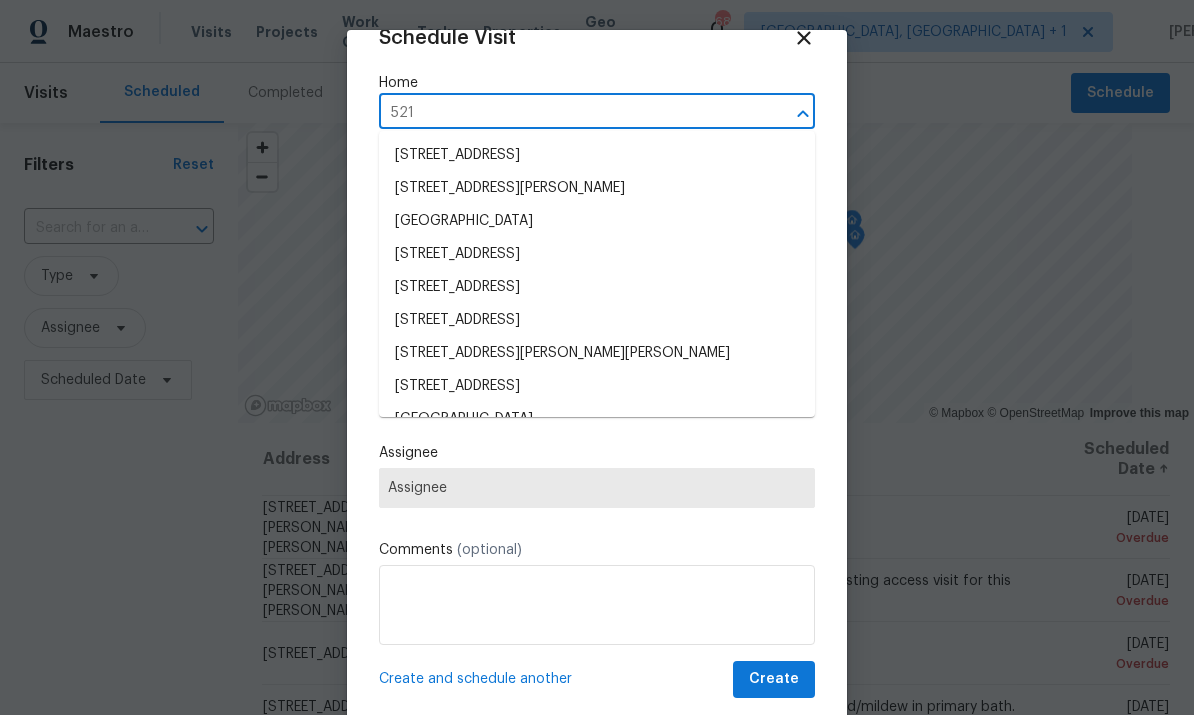 scroll, scrollTop: 38, scrollLeft: 0, axis: vertical 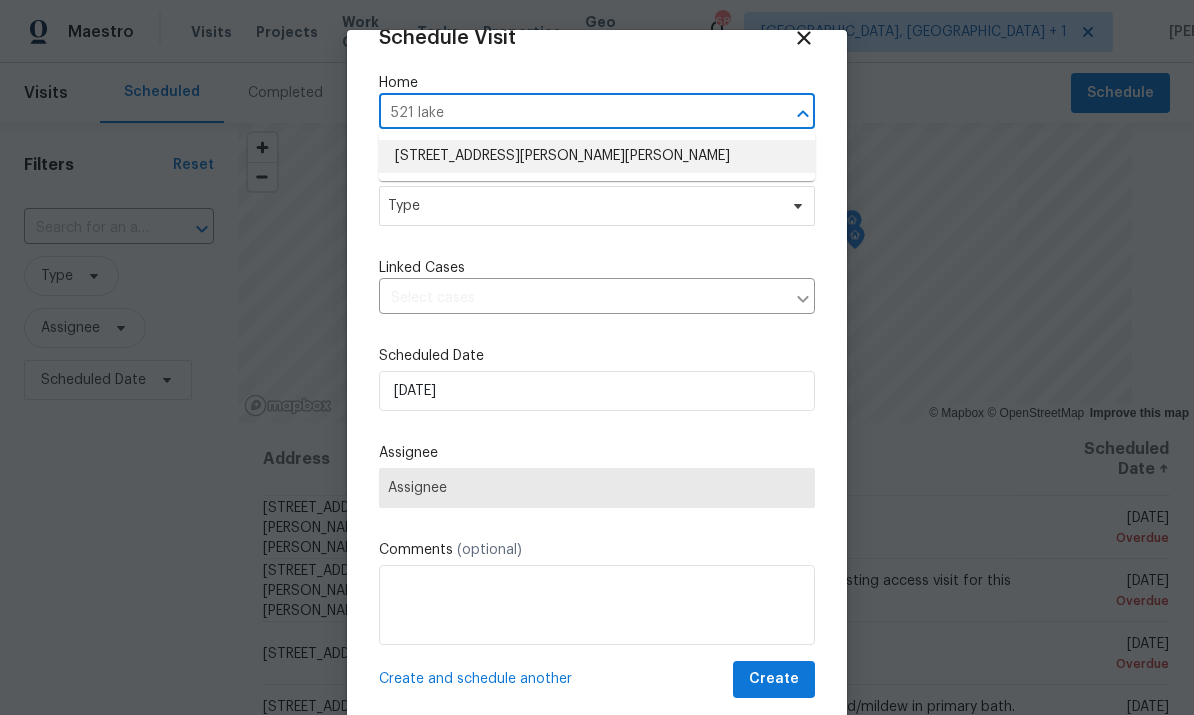 click on "[STREET_ADDRESS][PERSON_NAME][PERSON_NAME]" at bounding box center (597, 156) 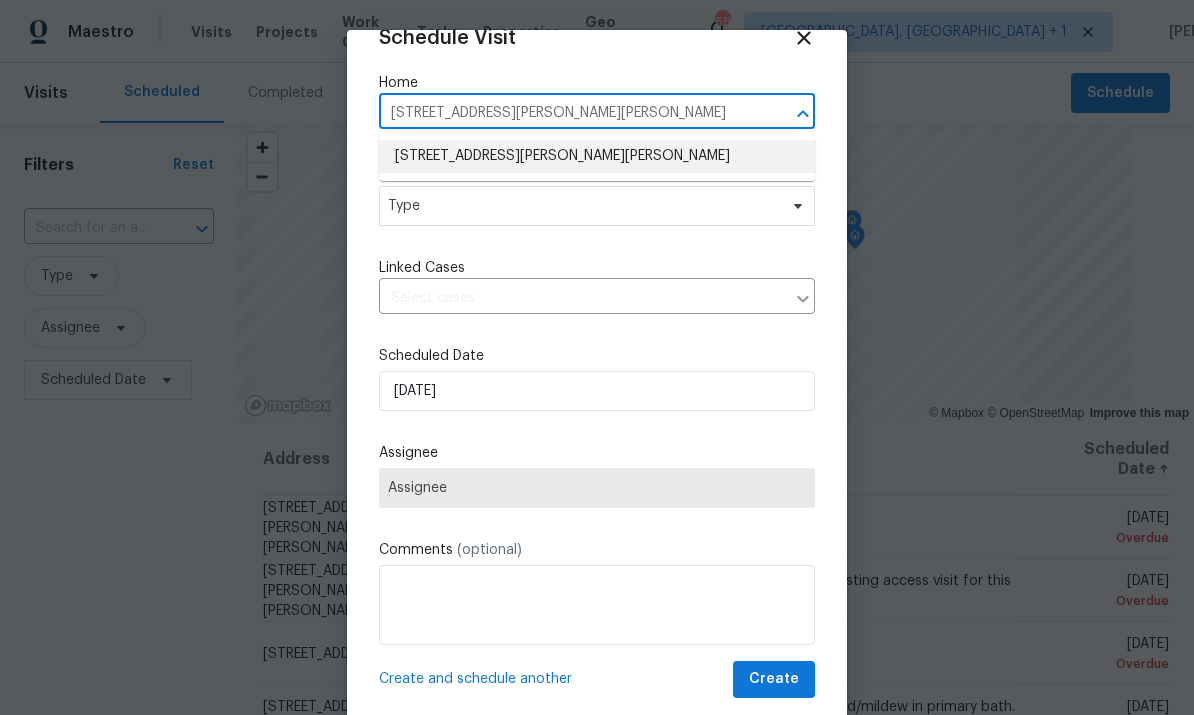 scroll, scrollTop: 0, scrollLeft: 0, axis: both 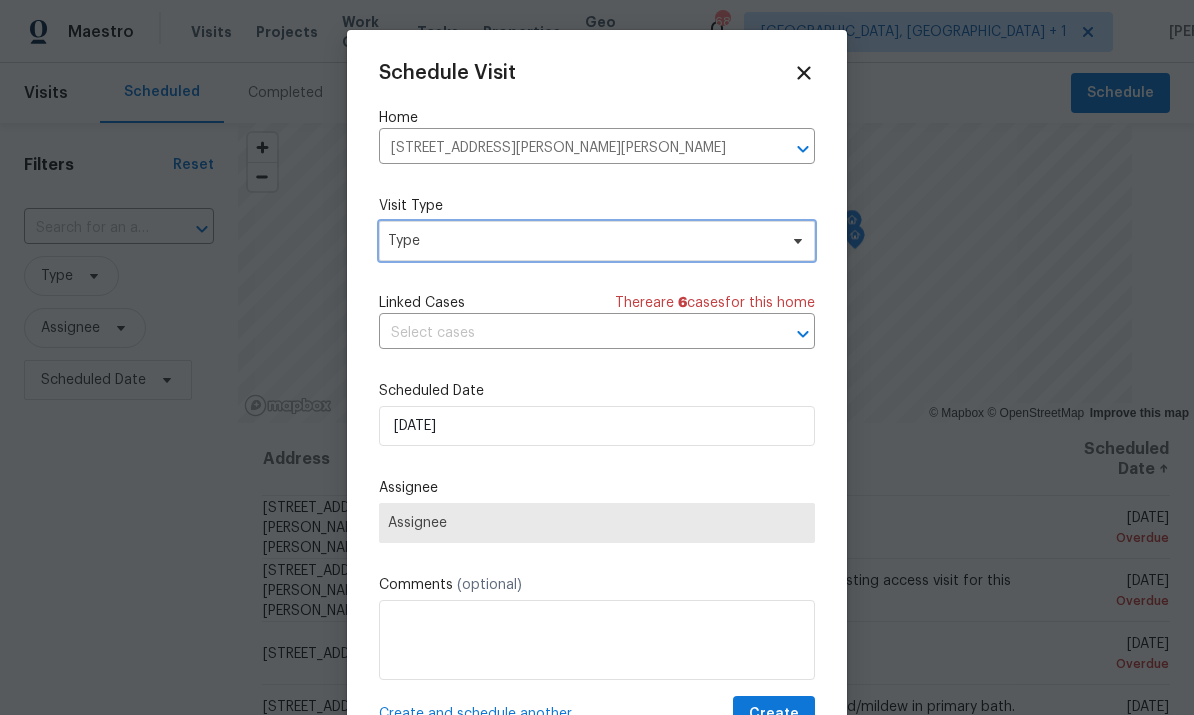 click 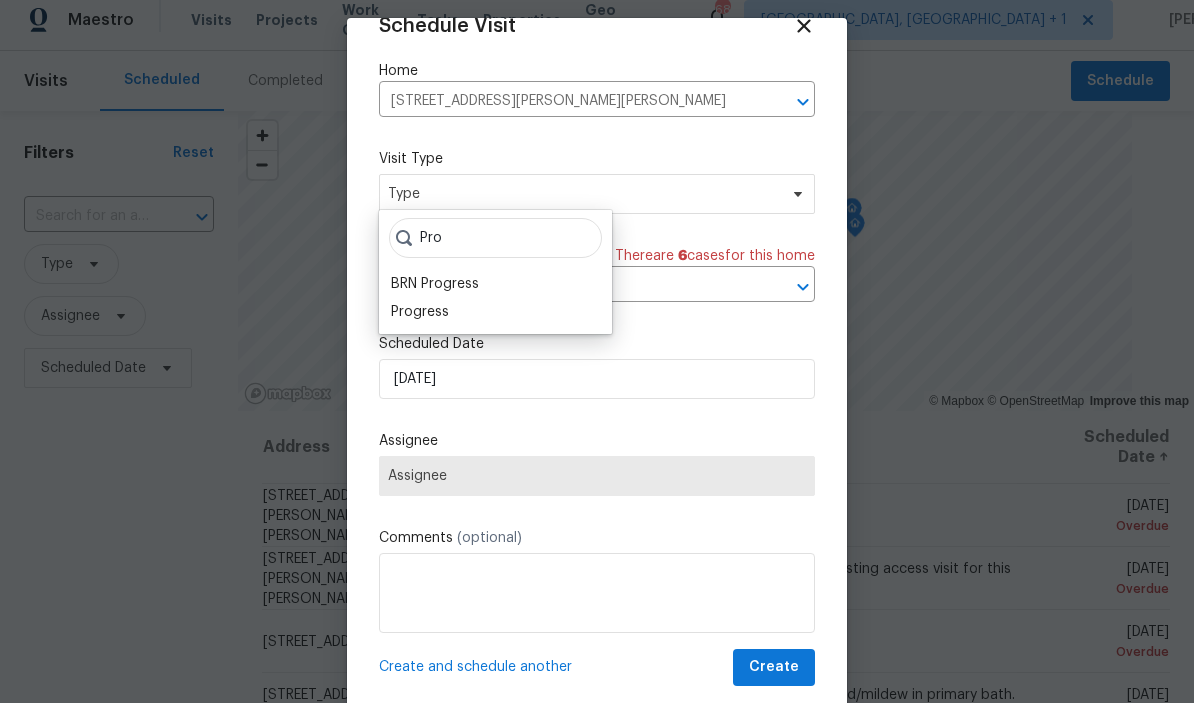 scroll, scrollTop: 39, scrollLeft: 0, axis: vertical 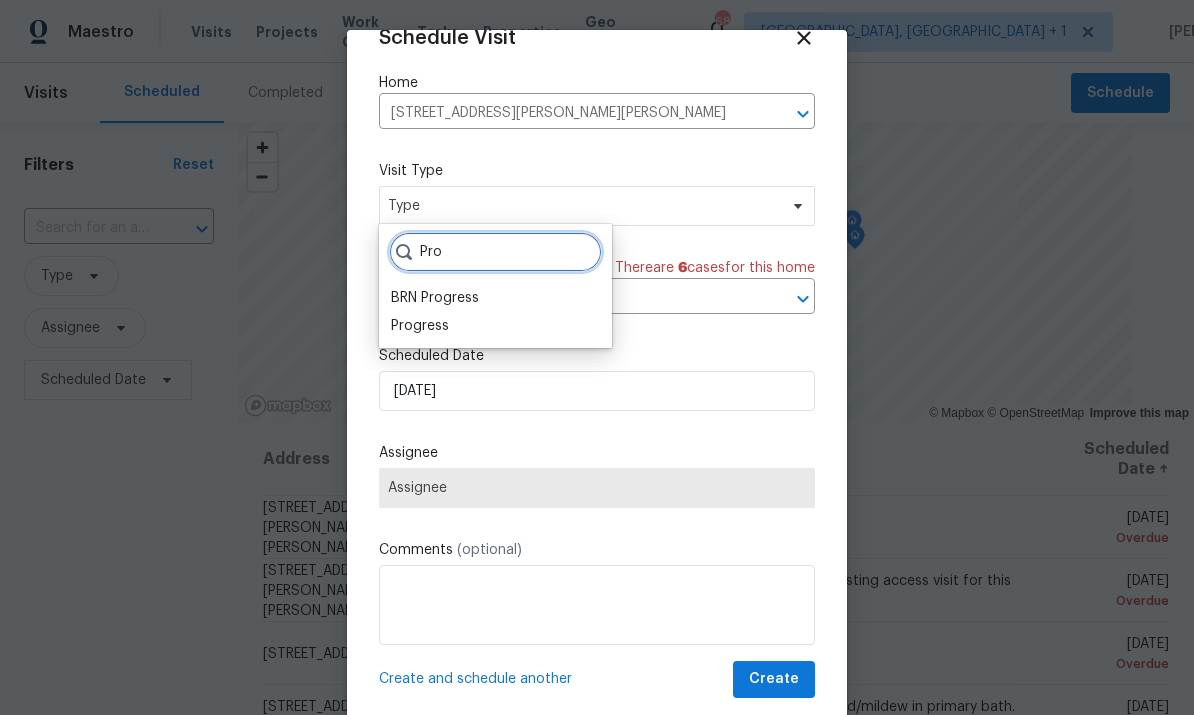 type on "Pro" 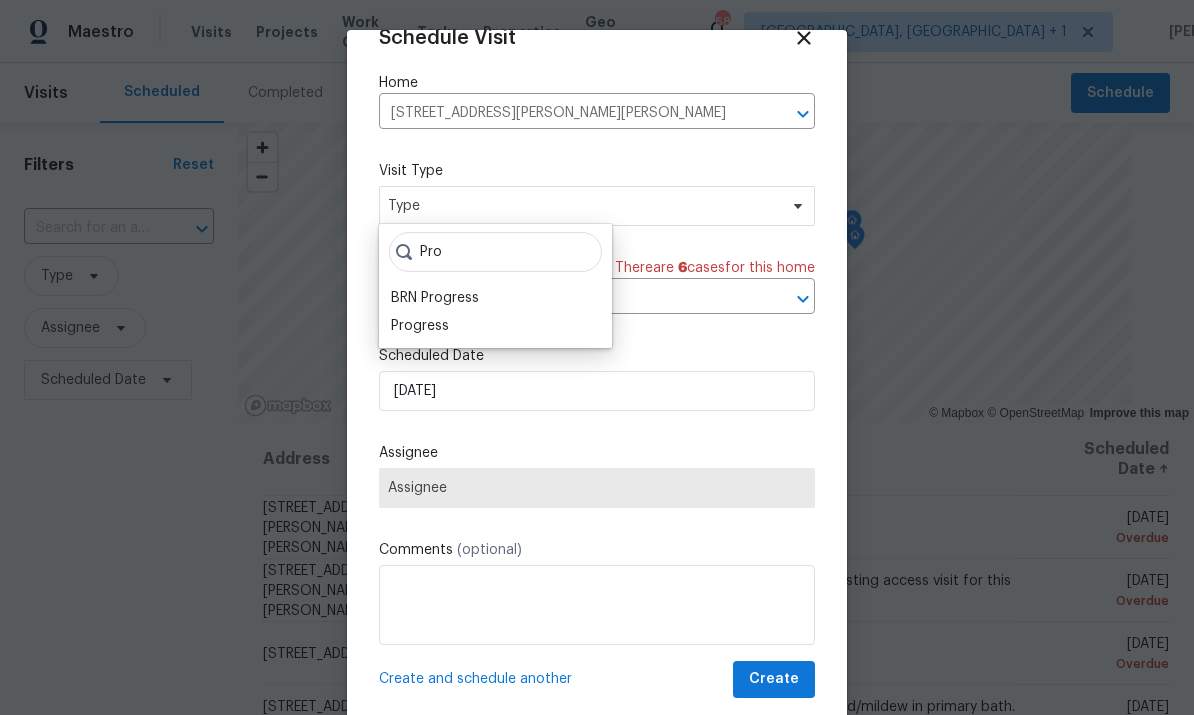 click on "Progress" at bounding box center (420, 326) 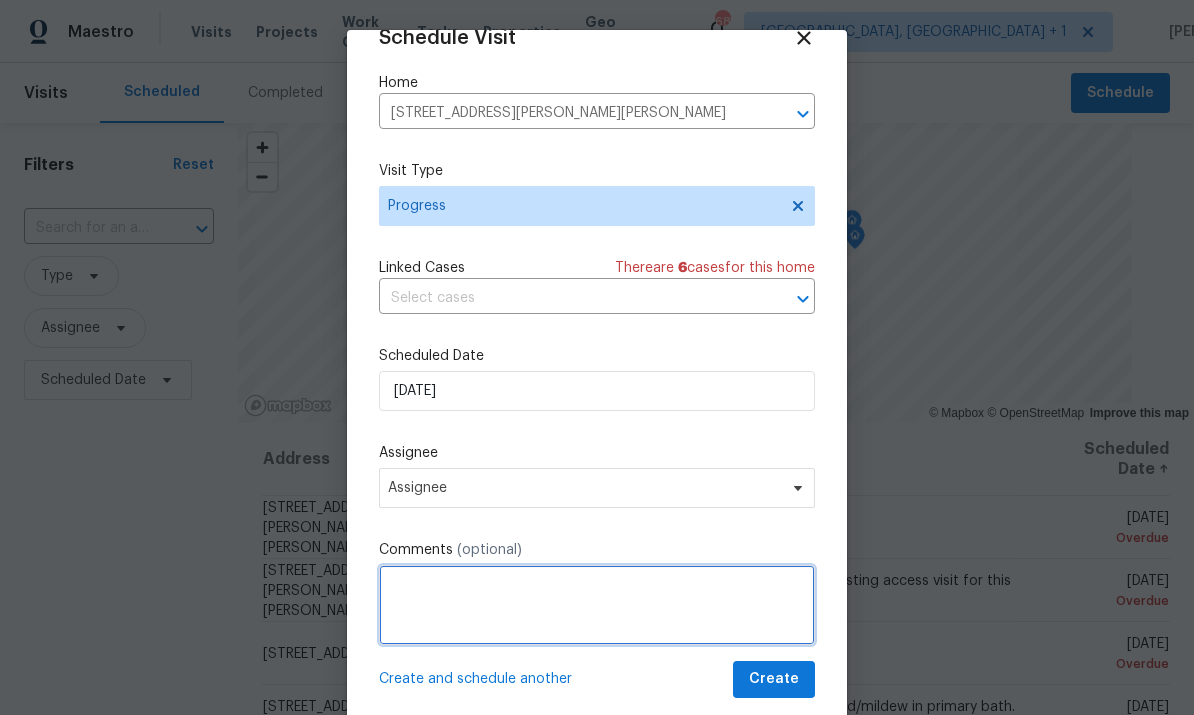 click at bounding box center (597, 605) 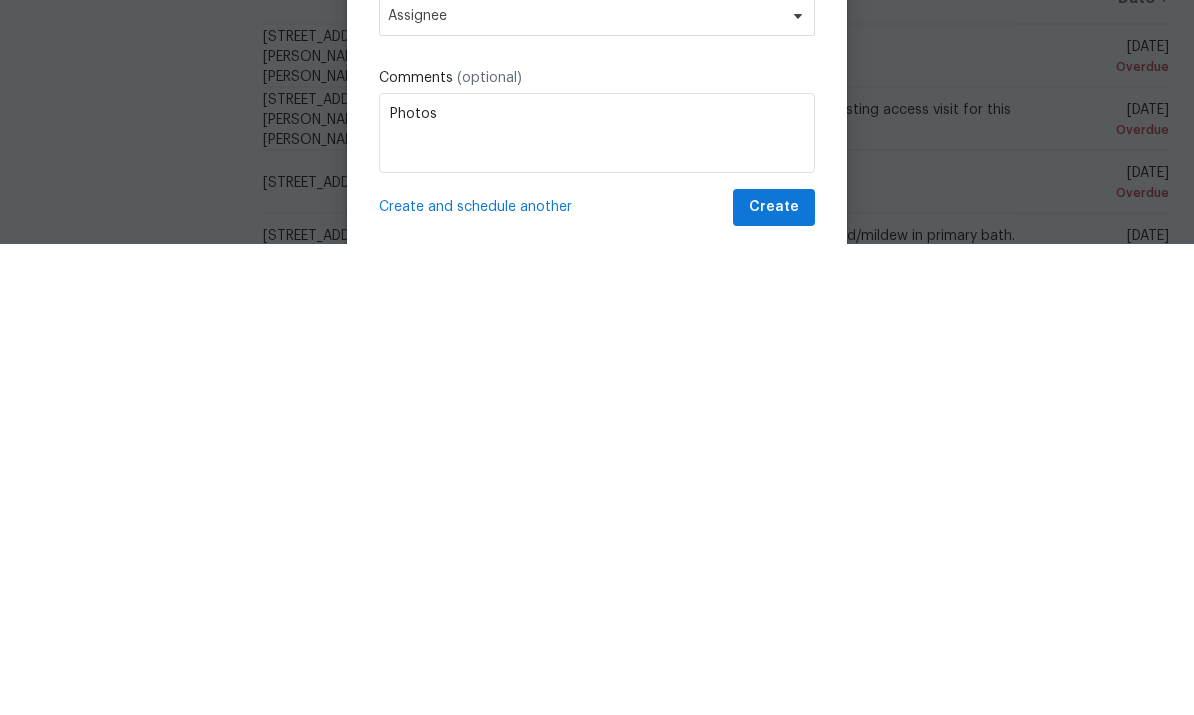 scroll, scrollTop: 75, scrollLeft: 0, axis: vertical 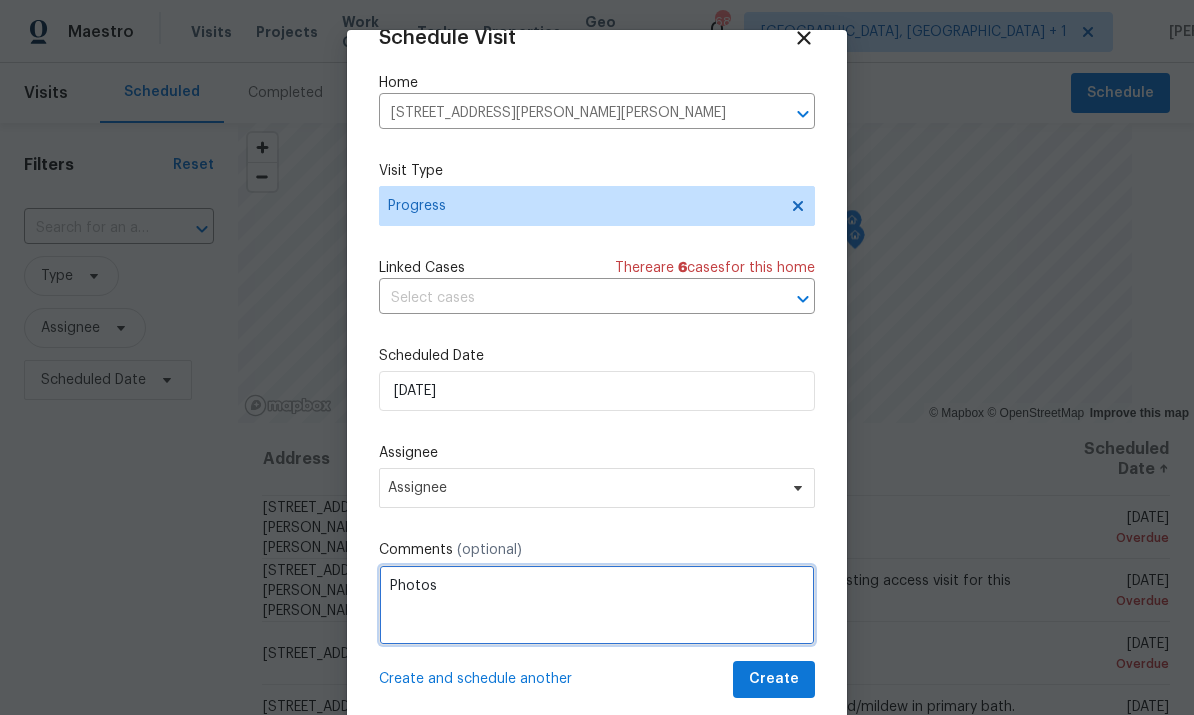 type on "Photos" 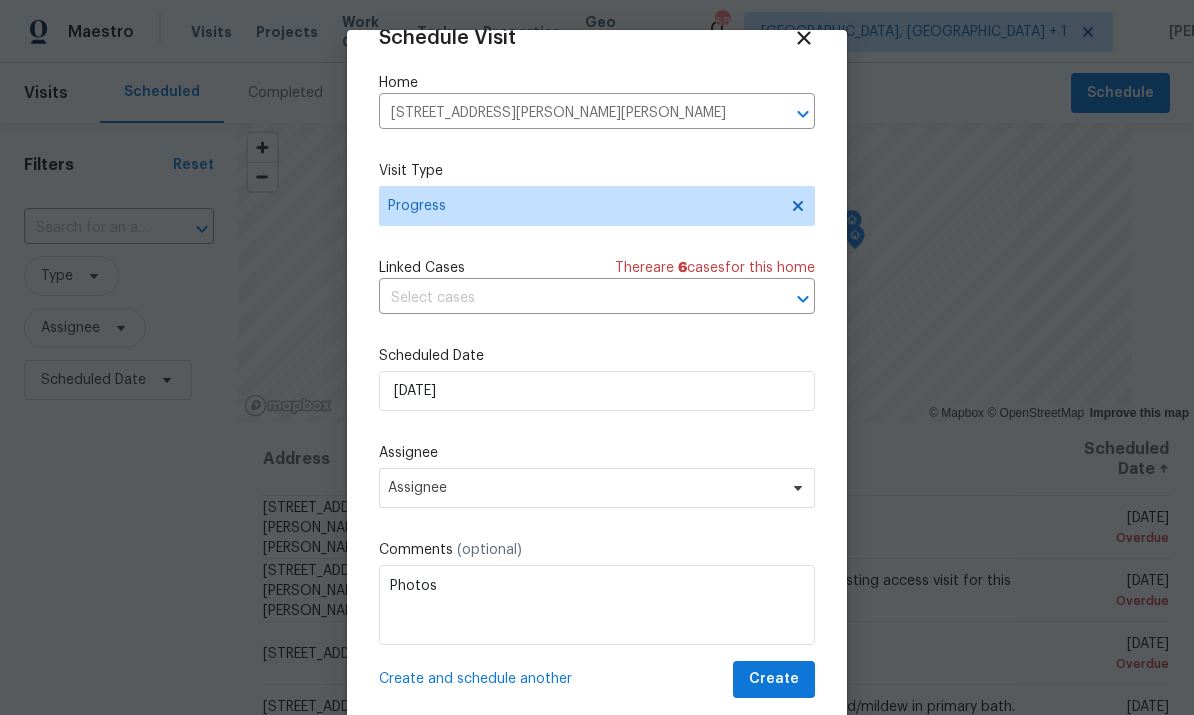 click on "Schedule Visit Home   521 Lake Gaston Dr, Fuquay Varina, NC 27526 ​ Visit Type   Progress Linked Cases There  are   6  case s  for this home   ​ Scheduled Date   7/12/2025 Assignee   Assignee Comments   (optional) Photos  Create and schedule another Create" at bounding box center [597, 362] 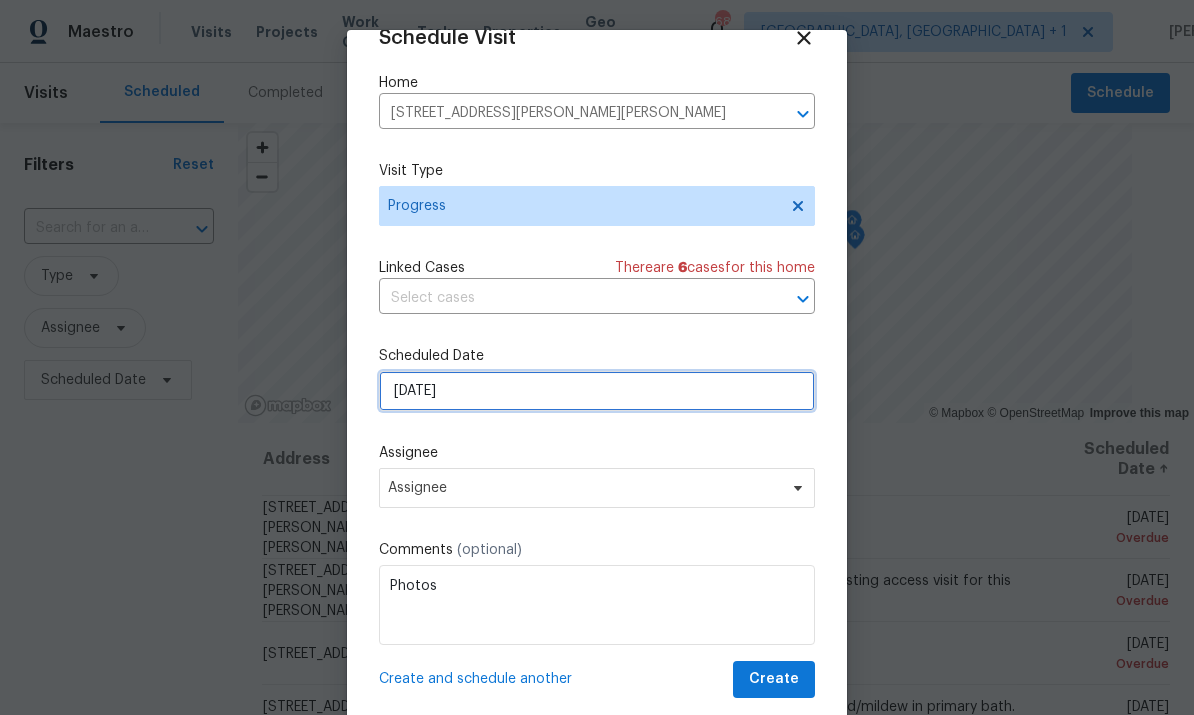 click on "[DATE]" at bounding box center [597, 391] 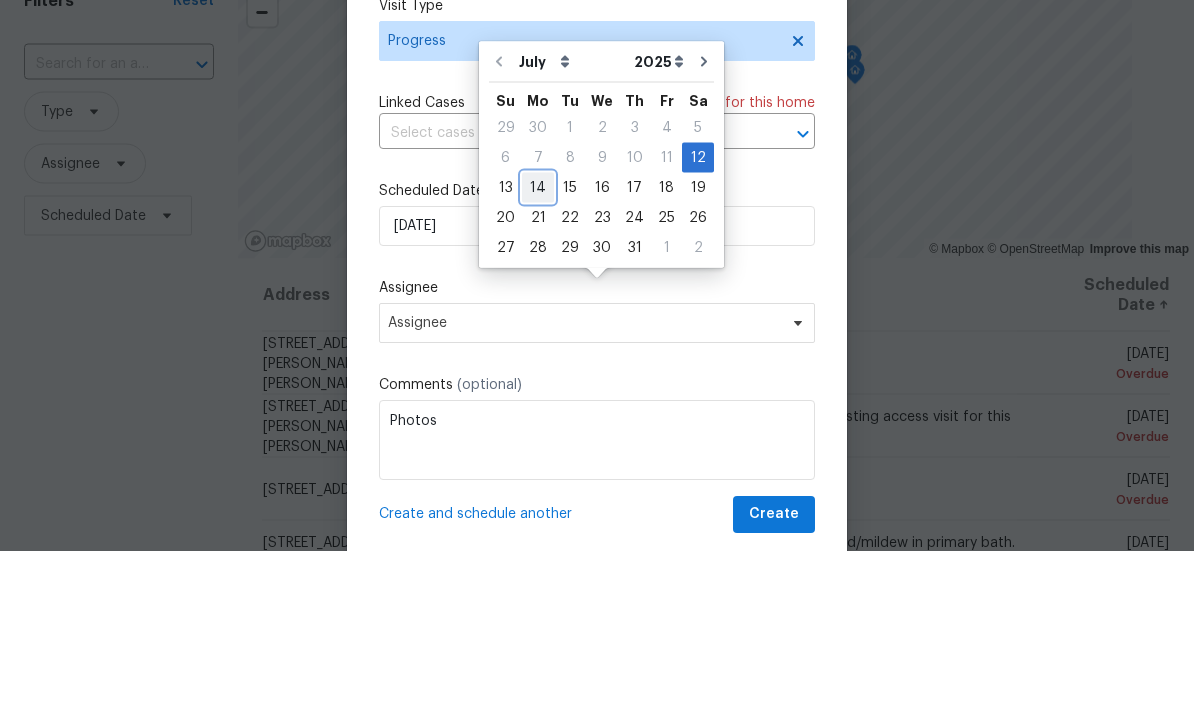 click on "14" at bounding box center (538, 352) 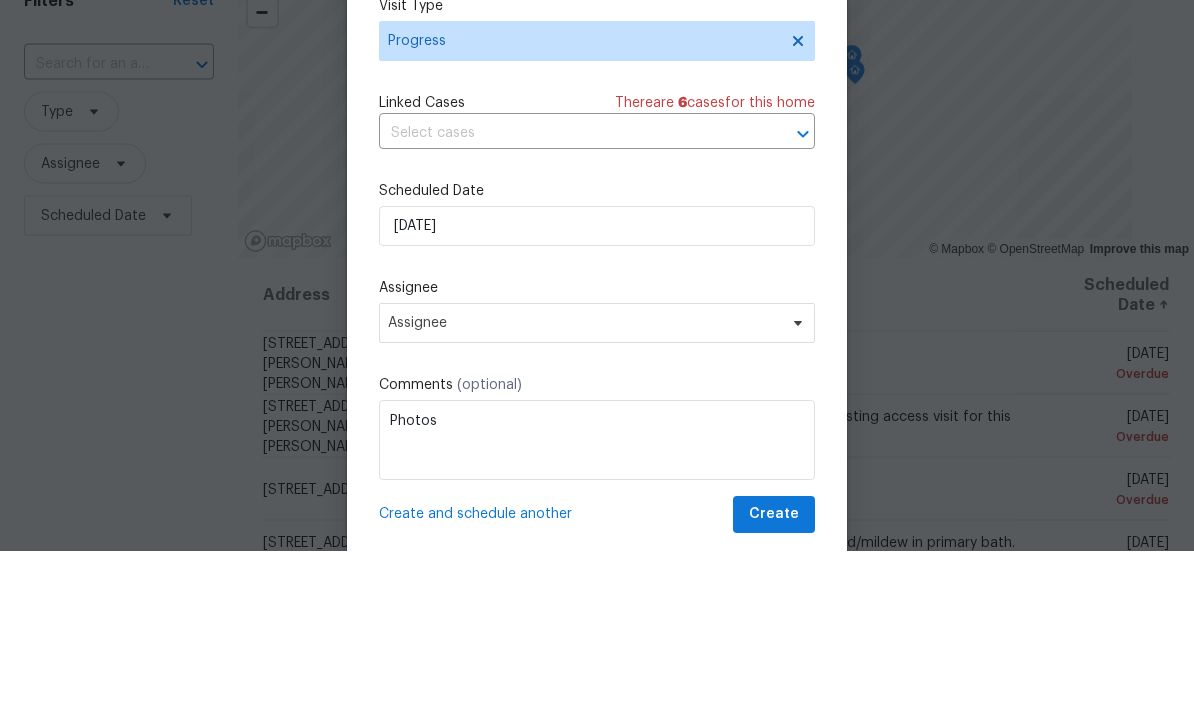 type on "7/14/2025" 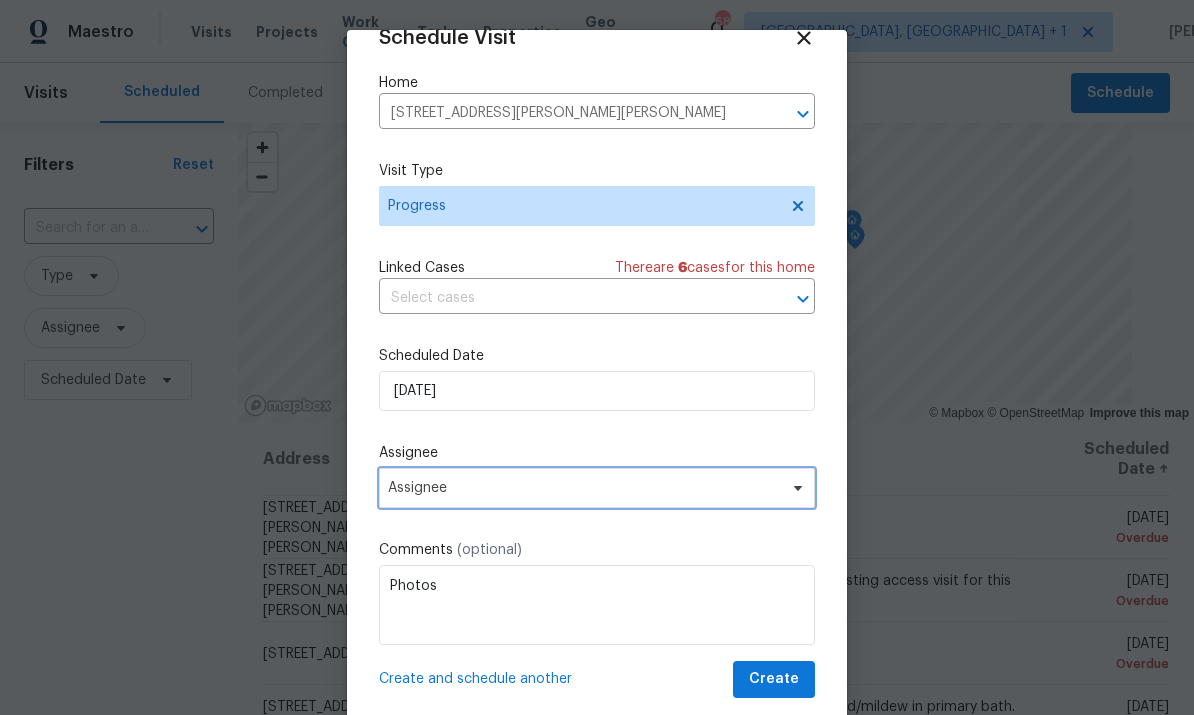 click on "Assignee" at bounding box center (597, 488) 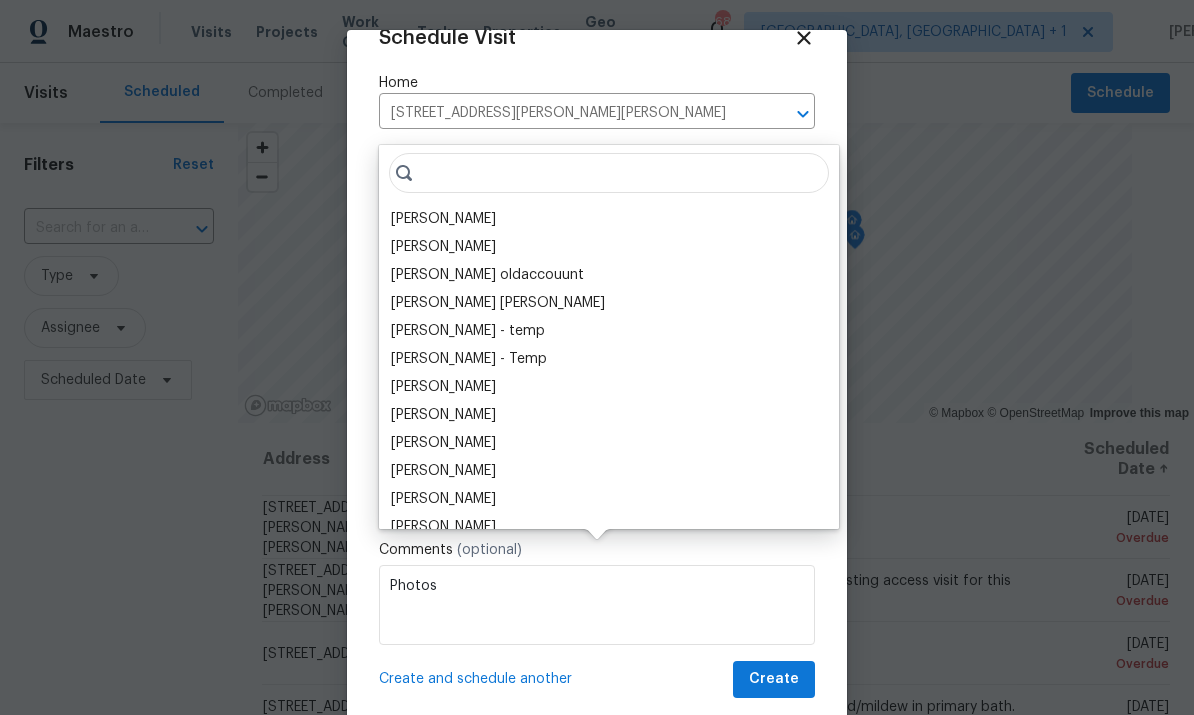 click on "[PERSON_NAME]" at bounding box center [443, 219] 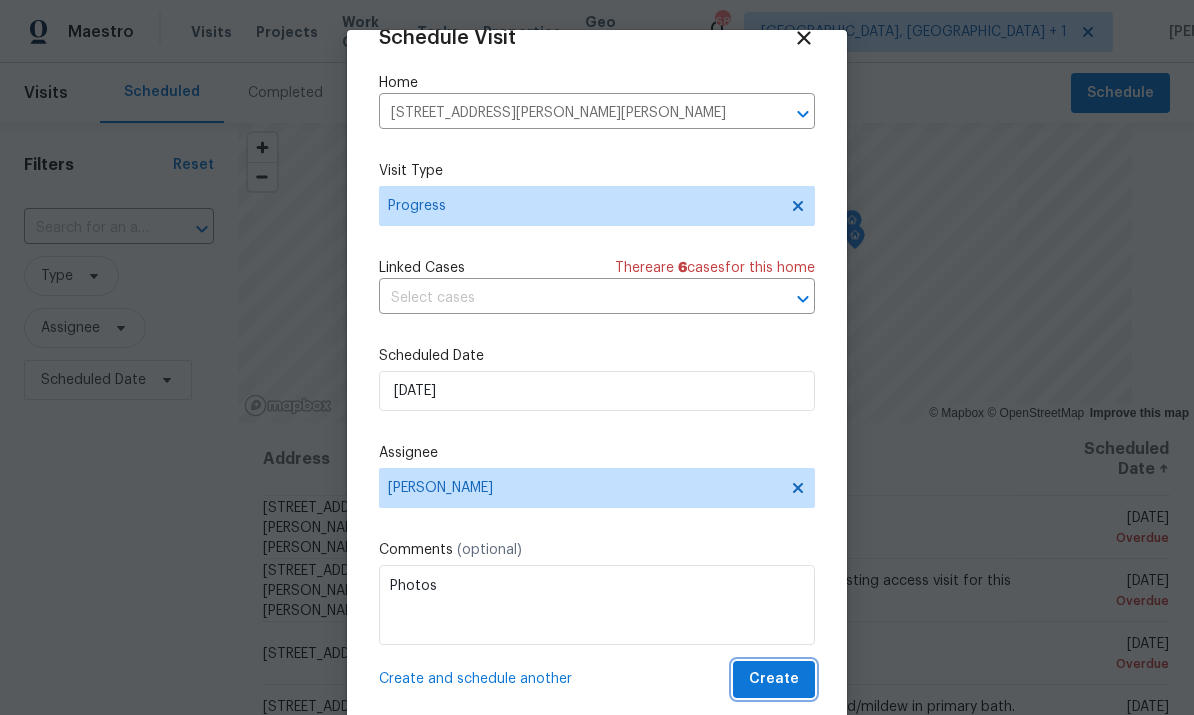 click on "Create" at bounding box center [774, 679] 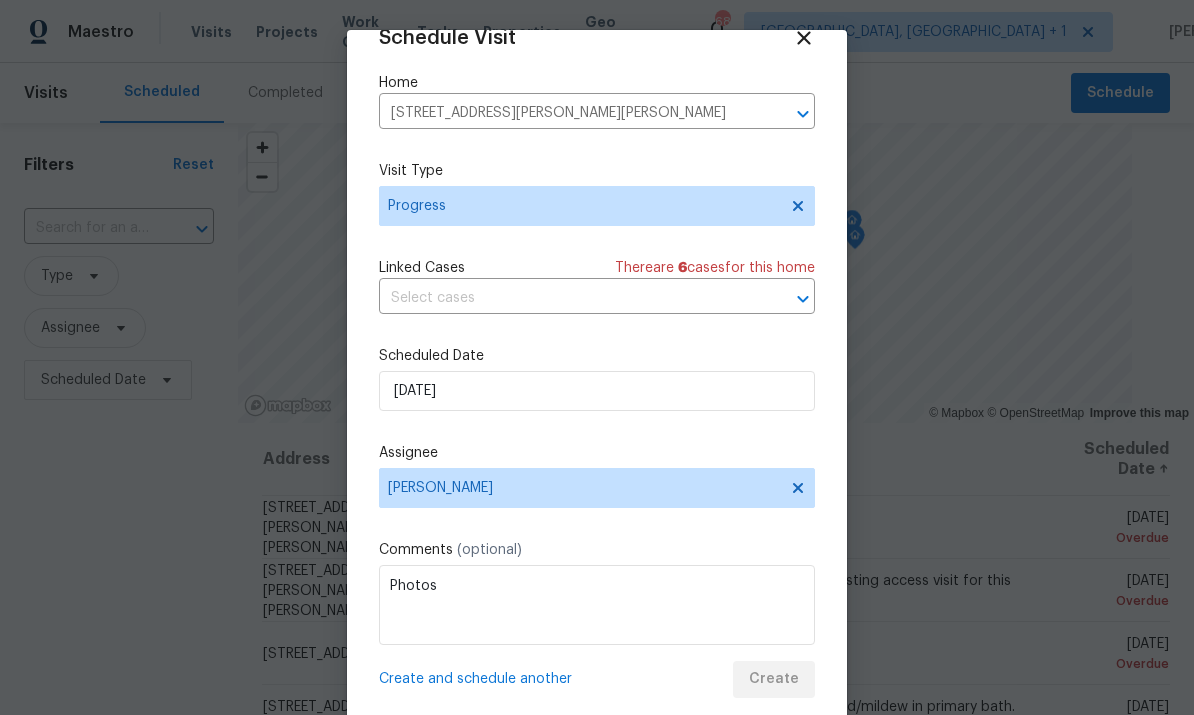 scroll, scrollTop: 0, scrollLeft: 0, axis: both 